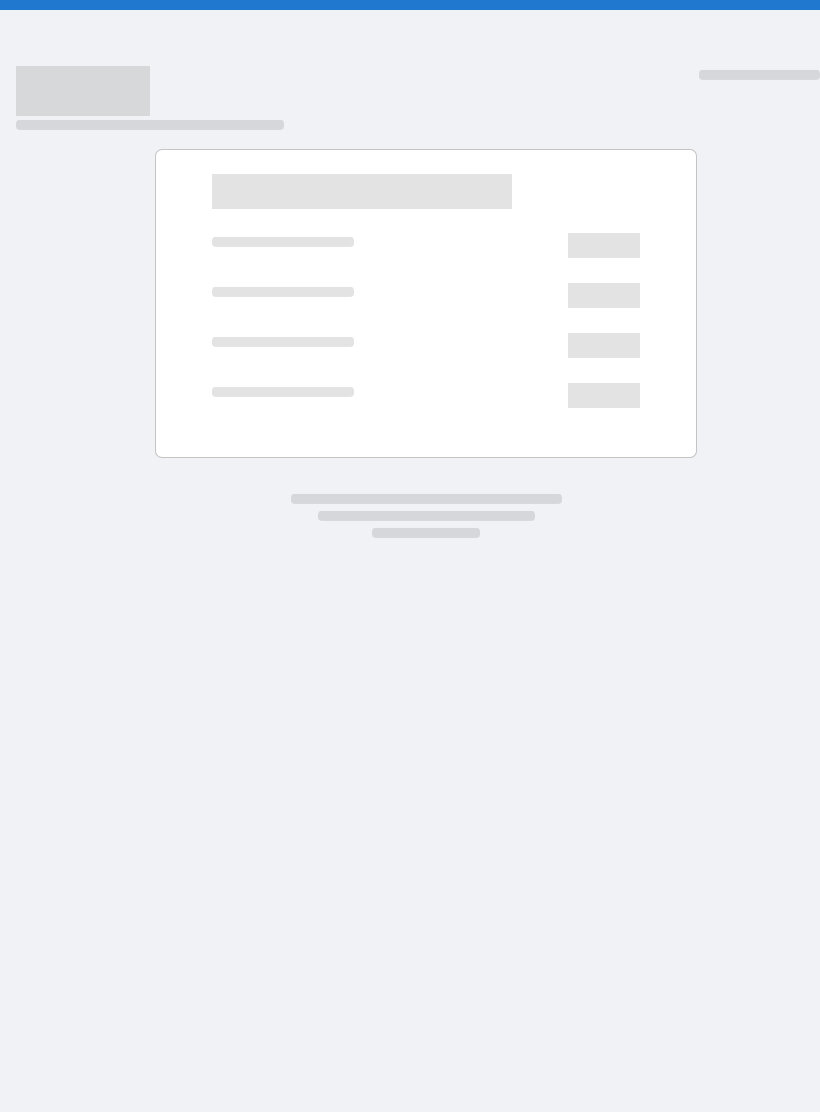 scroll, scrollTop: 0, scrollLeft: 0, axis: both 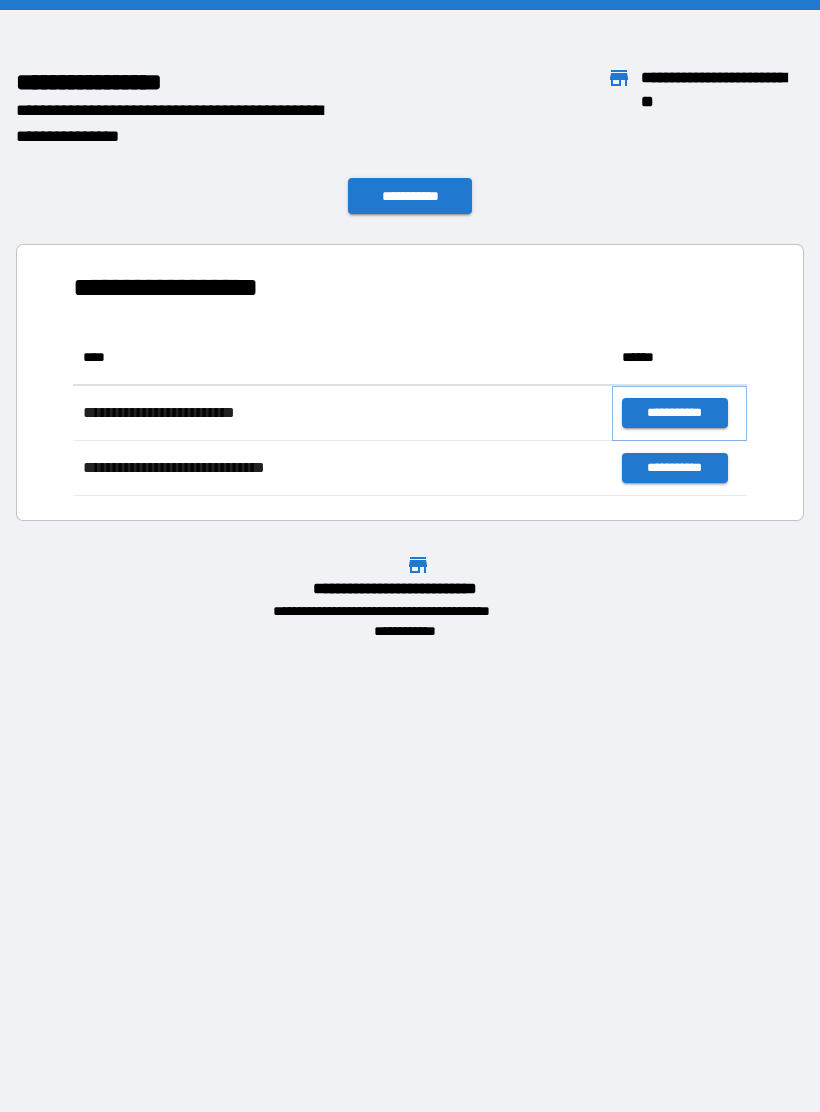 click on "**********" at bounding box center (674, 413) 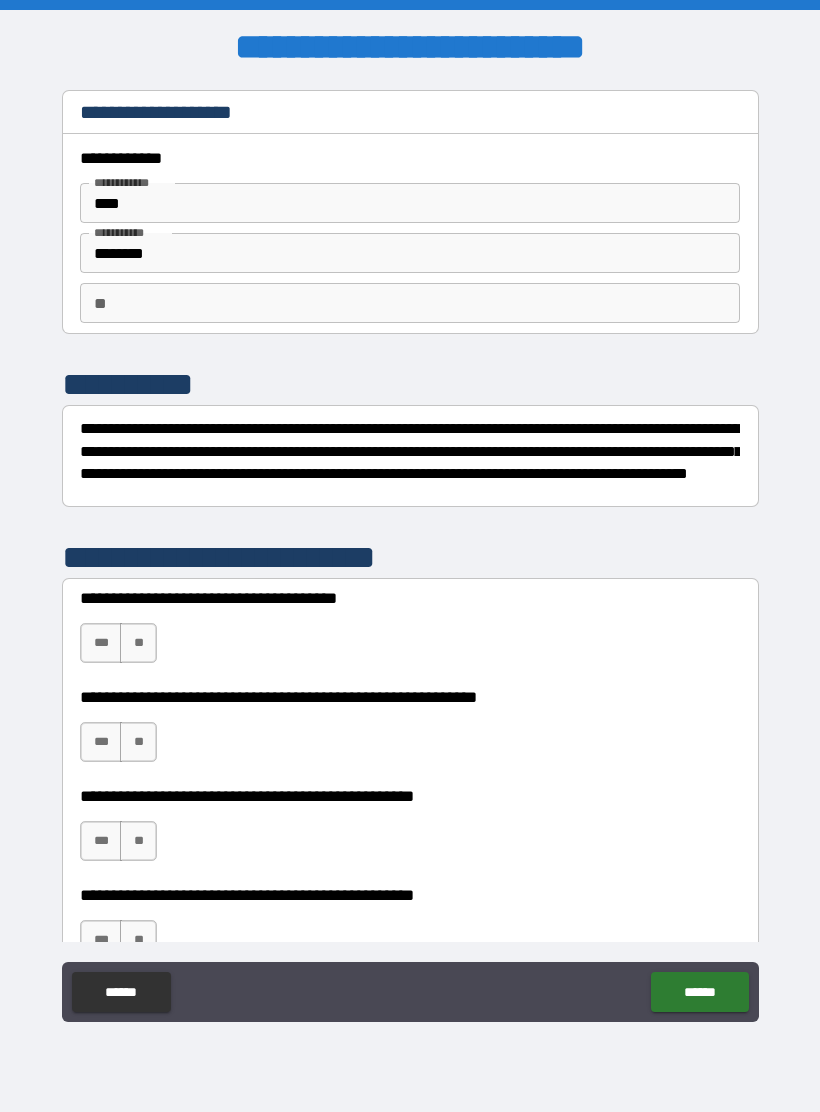 click on "**" at bounding box center [138, 643] 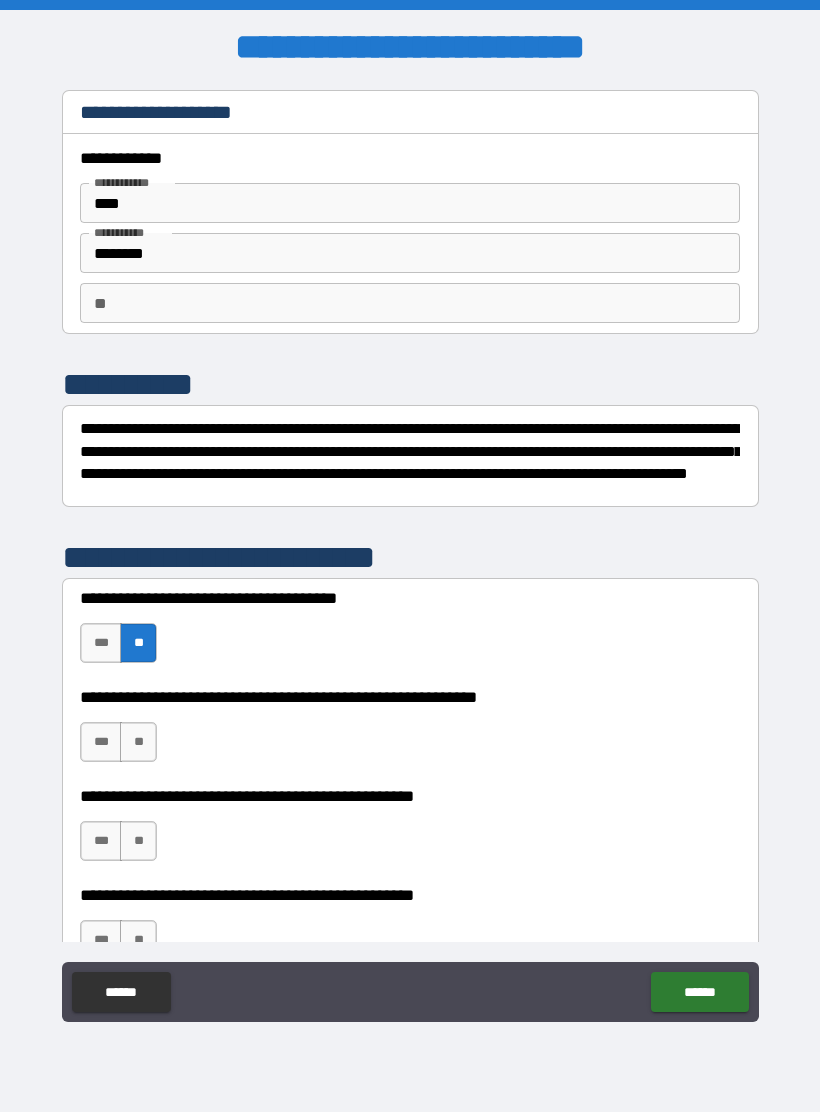 click on "**" at bounding box center (138, 742) 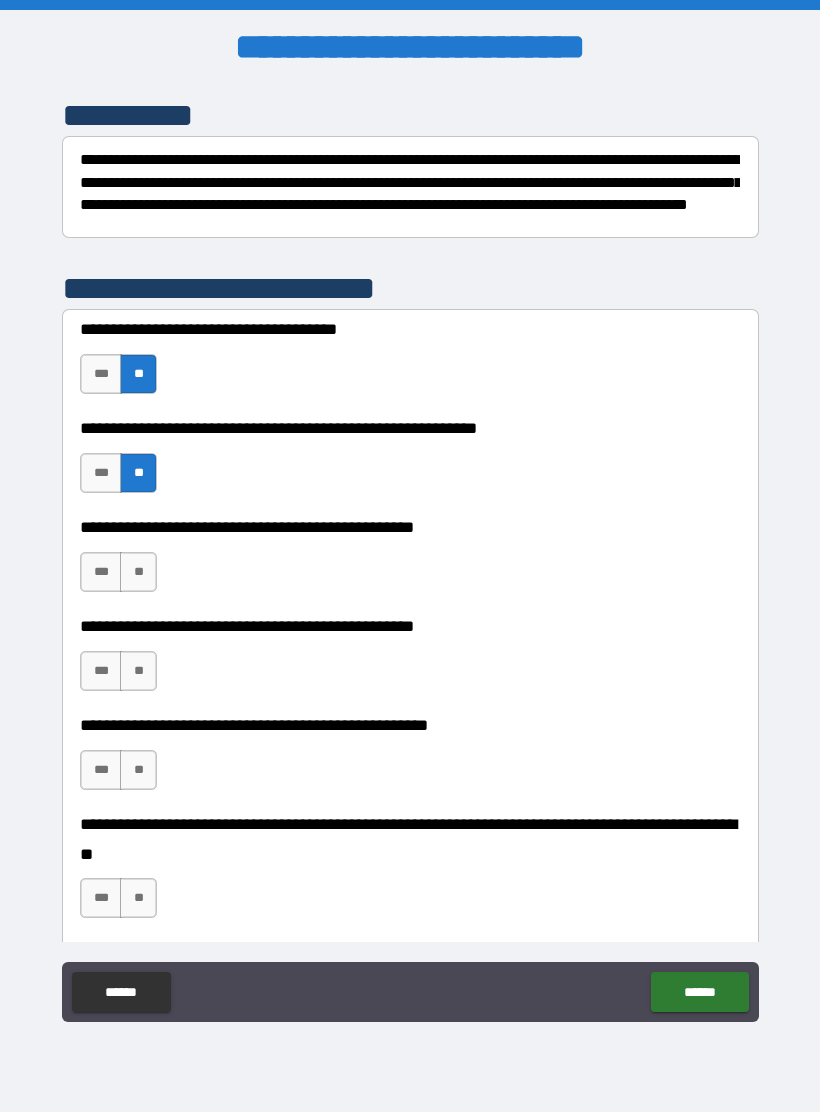 scroll, scrollTop: 271, scrollLeft: 0, axis: vertical 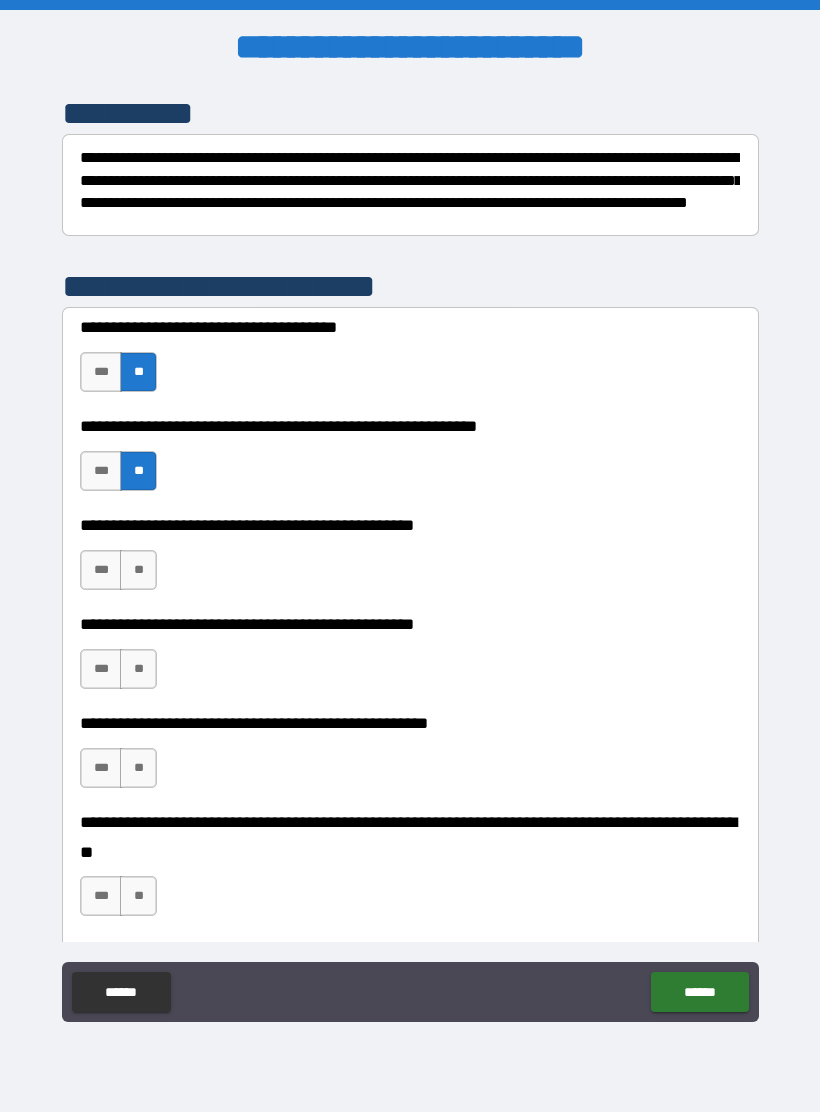 click on "**" at bounding box center (138, 570) 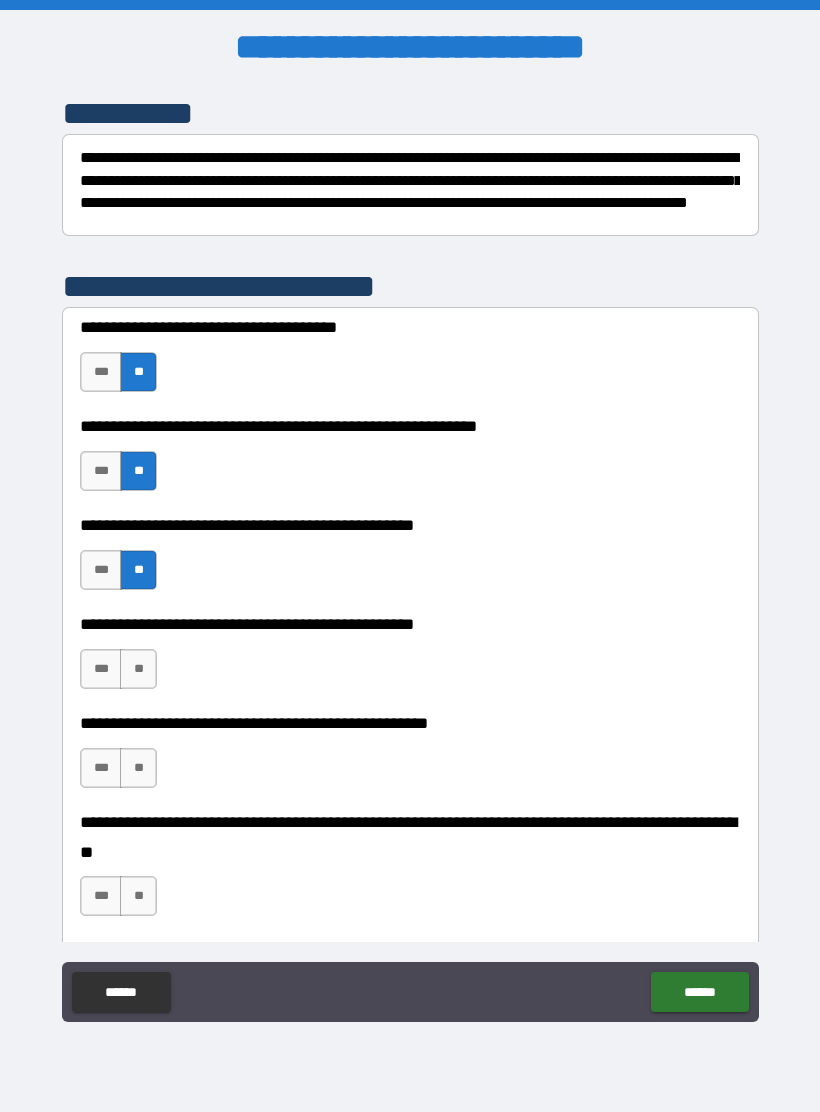 click on "**" at bounding box center [138, 669] 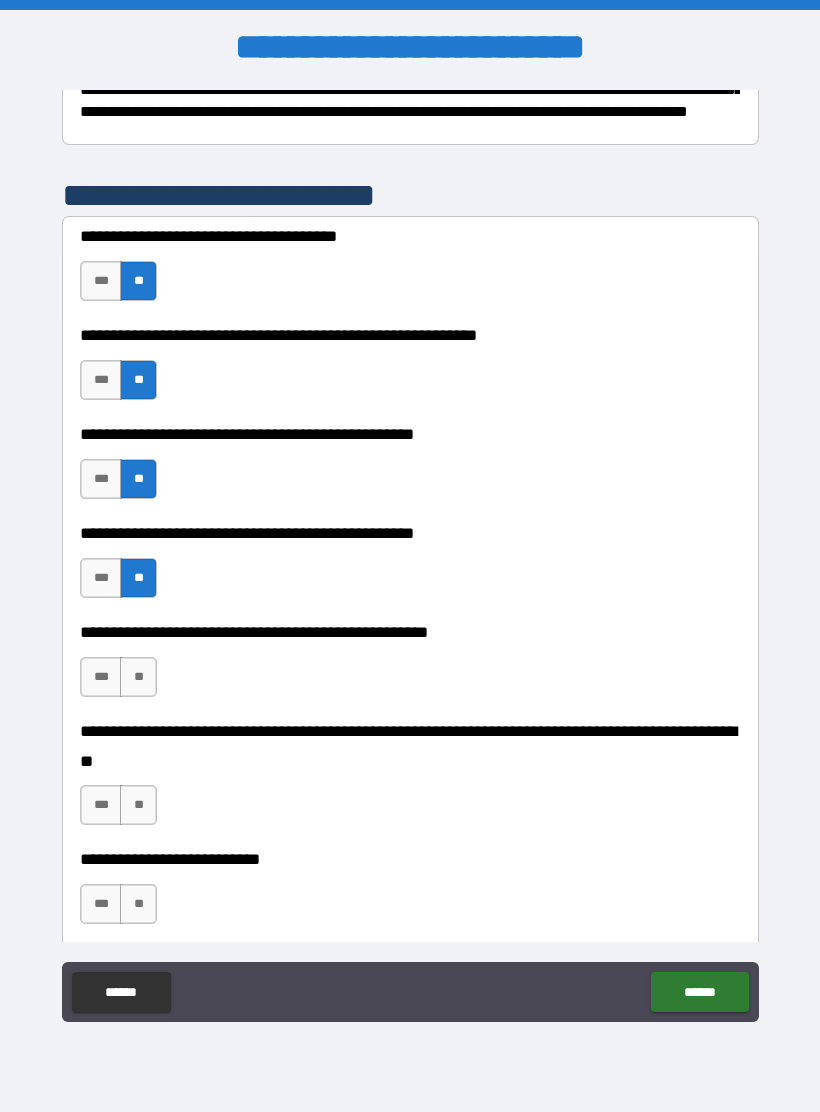 scroll, scrollTop: 376, scrollLeft: 0, axis: vertical 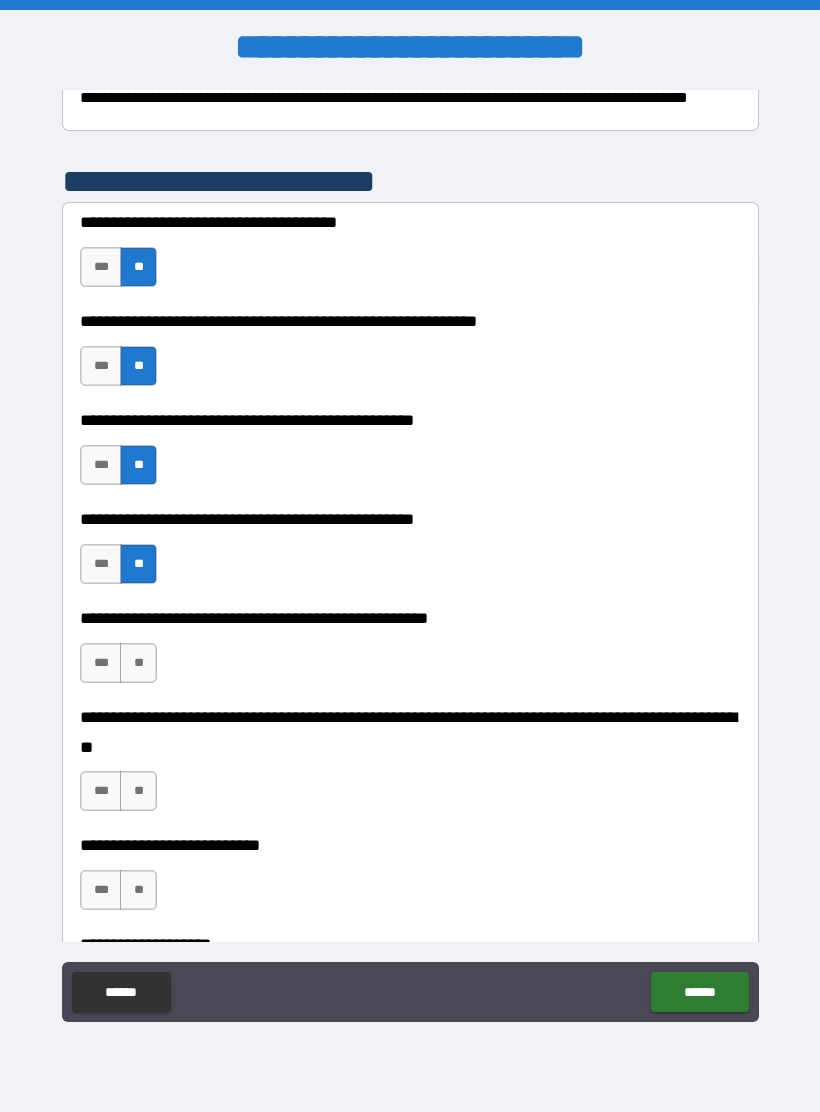 click on "**" at bounding box center [138, 663] 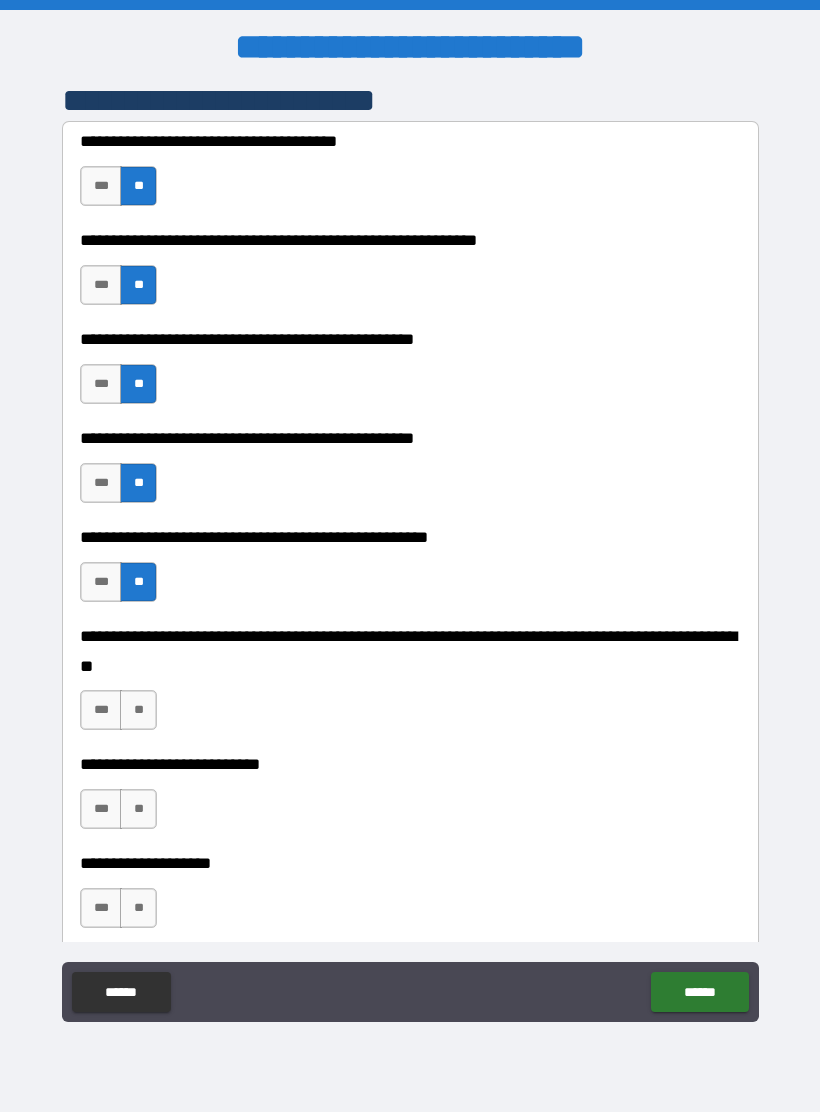 scroll, scrollTop: 458, scrollLeft: 0, axis: vertical 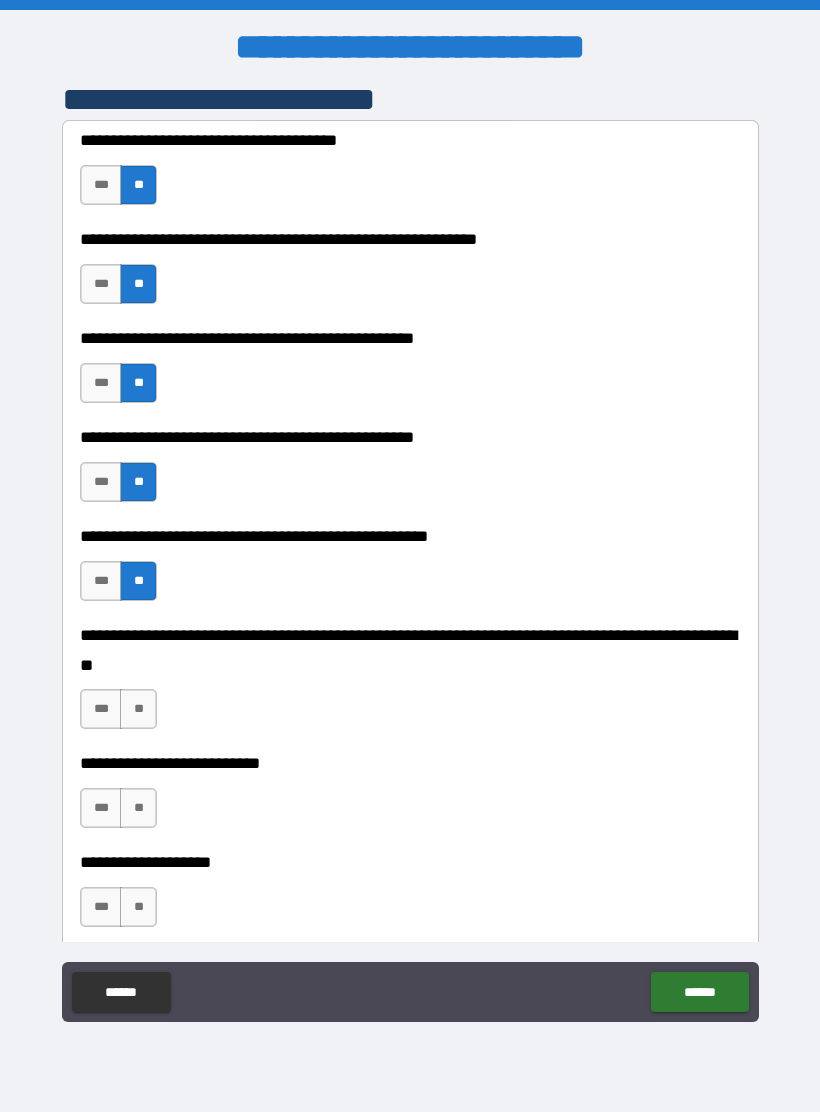 click on "**" at bounding box center [138, 709] 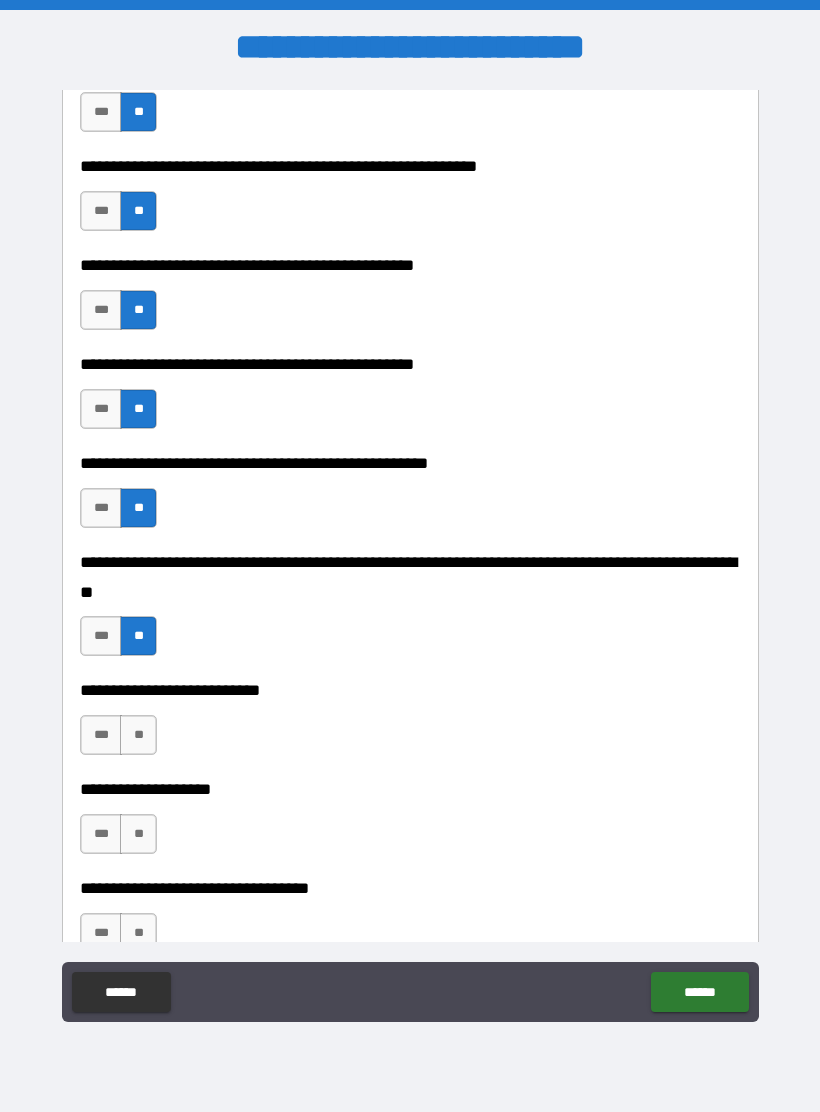 scroll, scrollTop: 541, scrollLeft: 0, axis: vertical 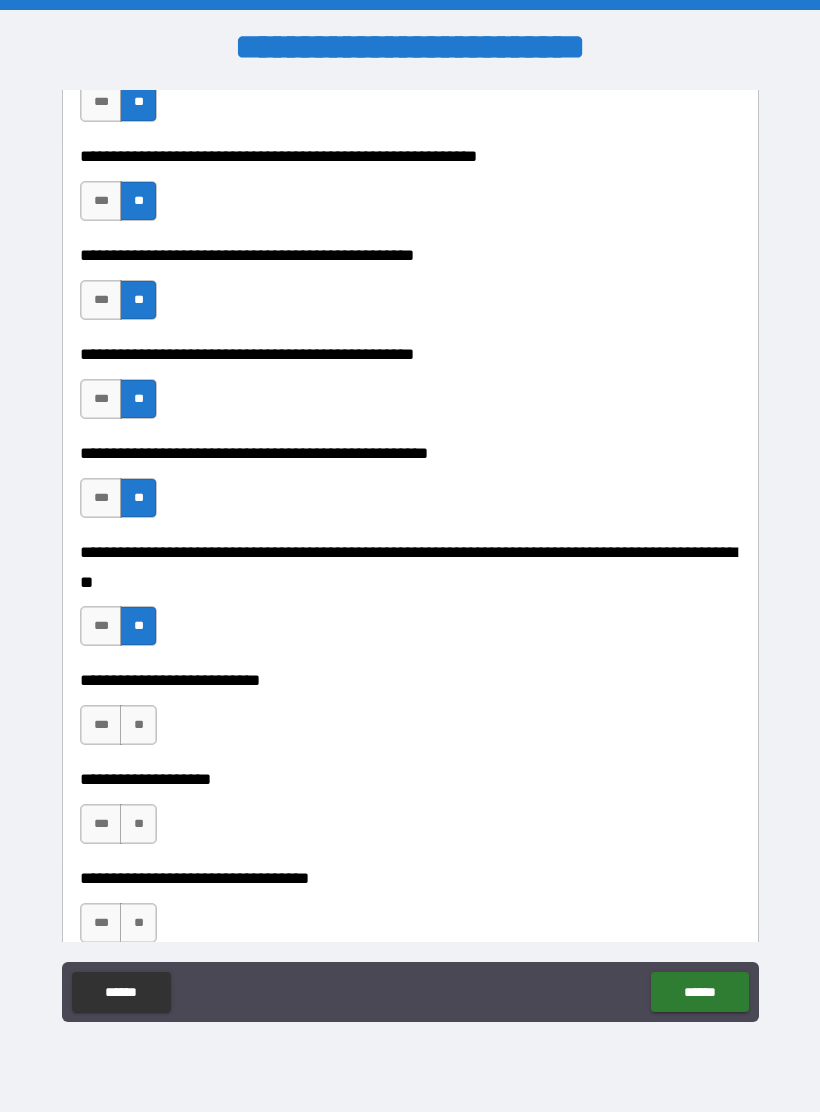 click on "**" at bounding box center [138, 725] 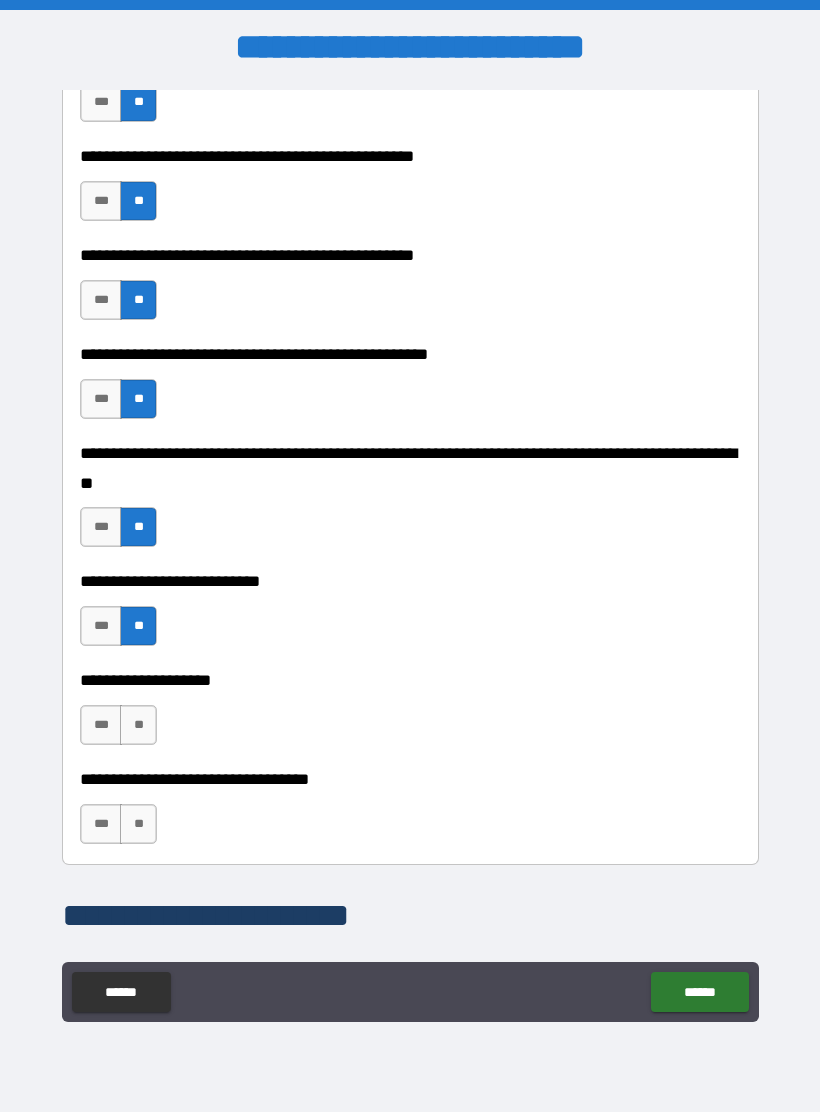 scroll, scrollTop: 650, scrollLeft: 0, axis: vertical 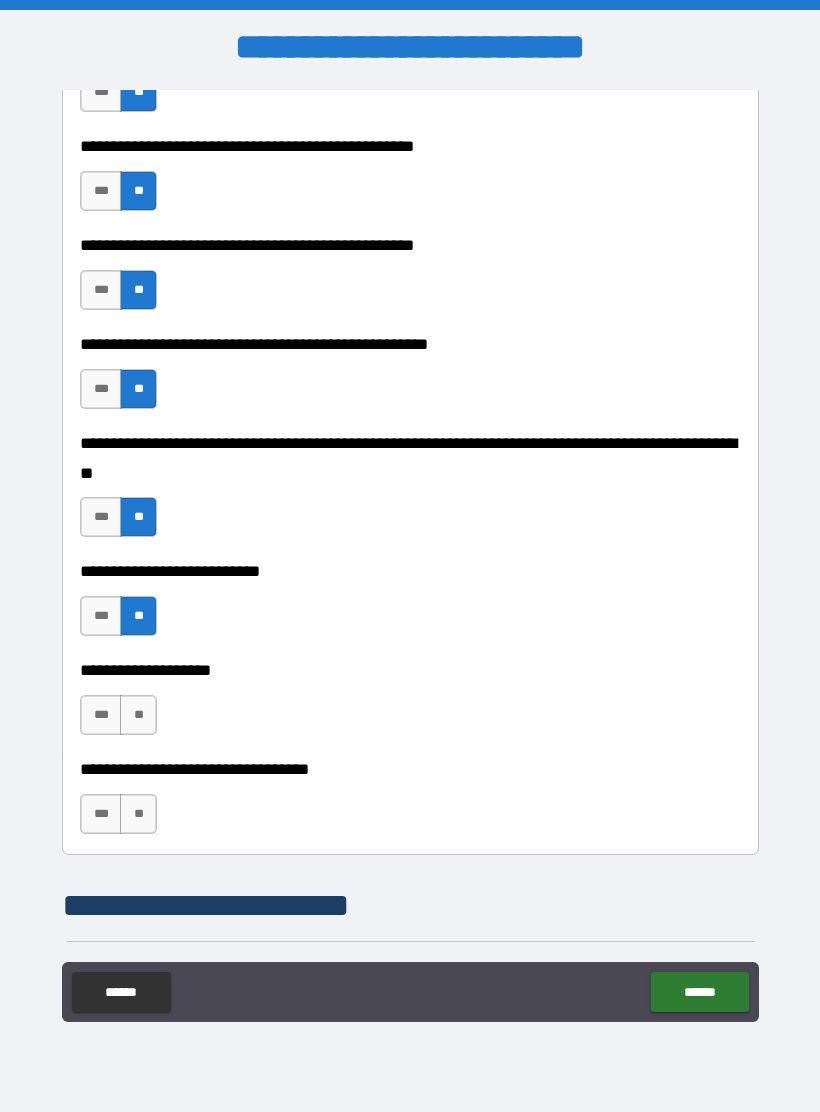 click on "**" at bounding box center [138, 715] 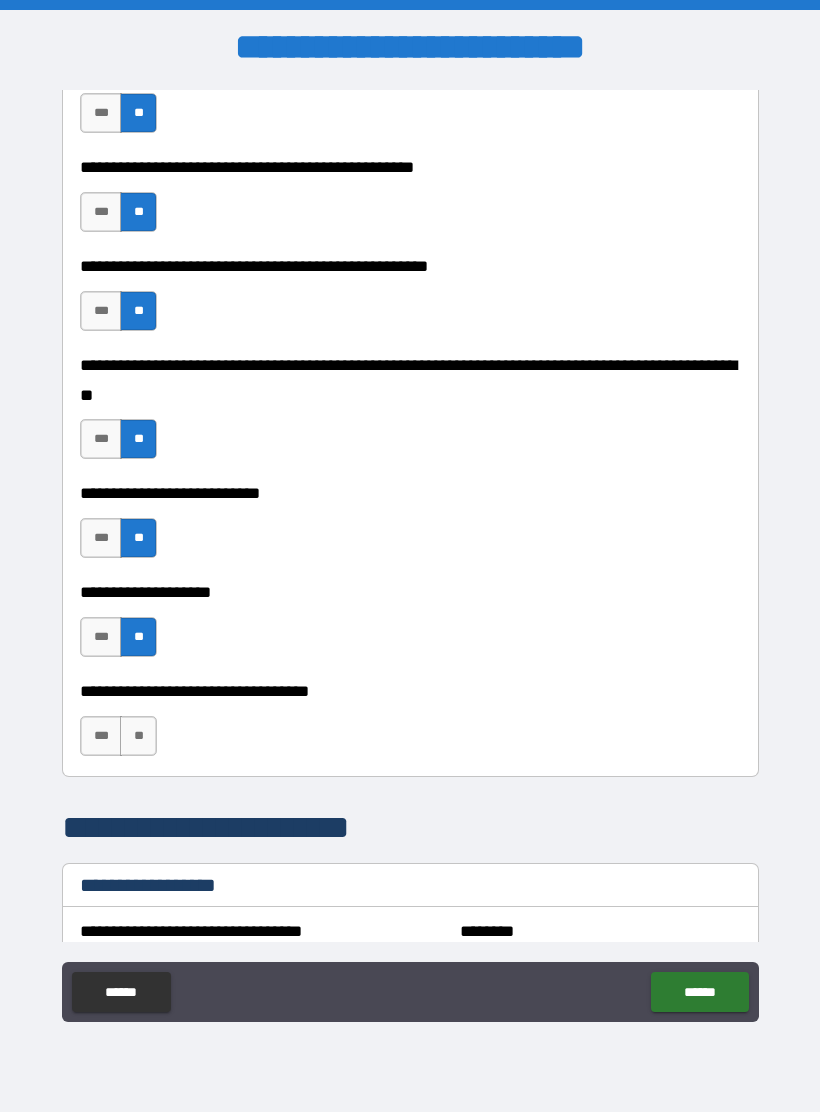 scroll, scrollTop: 746, scrollLeft: 0, axis: vertical 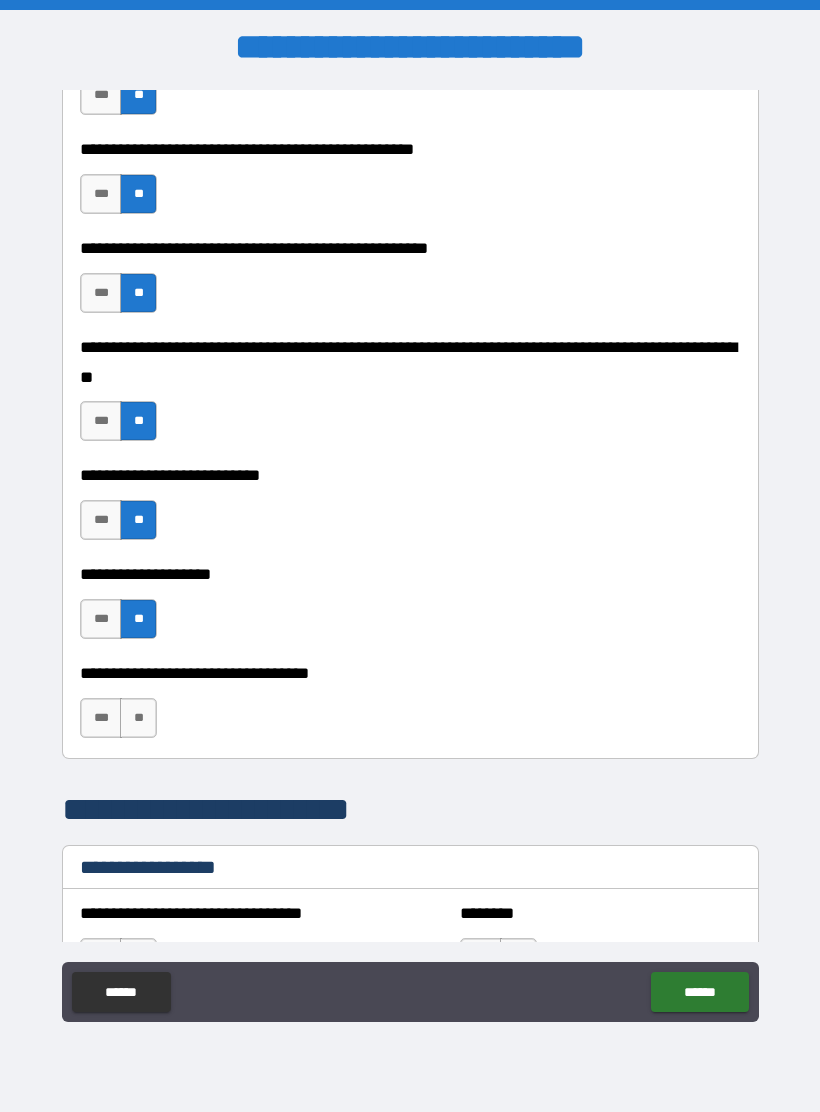 click on "**" at bounding box center [138, 718] 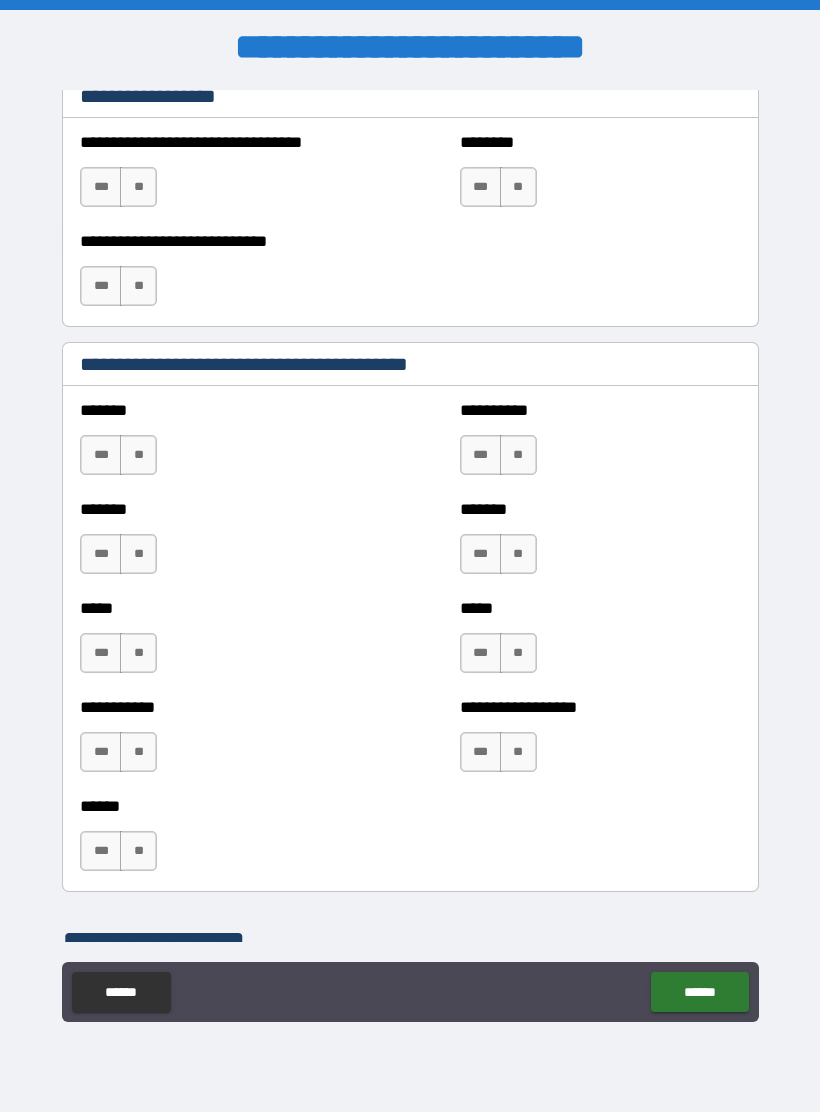 scroll, scrollTop: 1537, scrollLeft: 0, axis: vertical 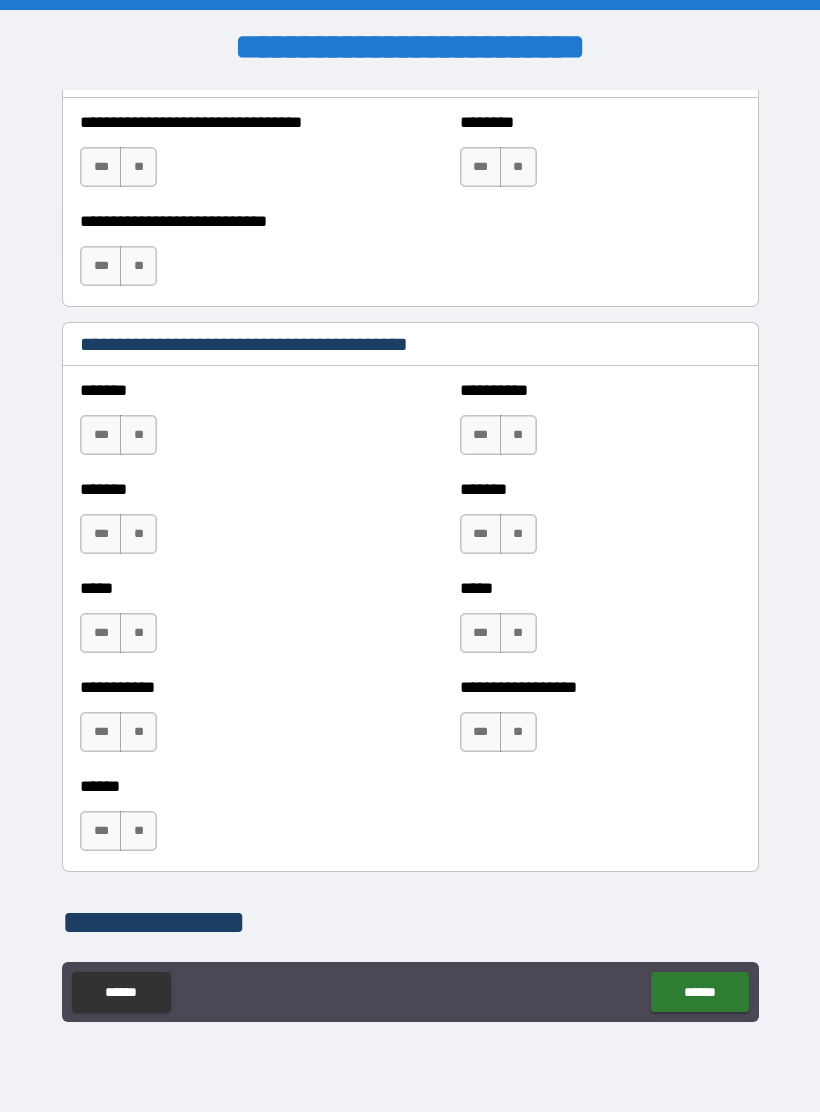 click on "**" at bounding box center [138, 435] 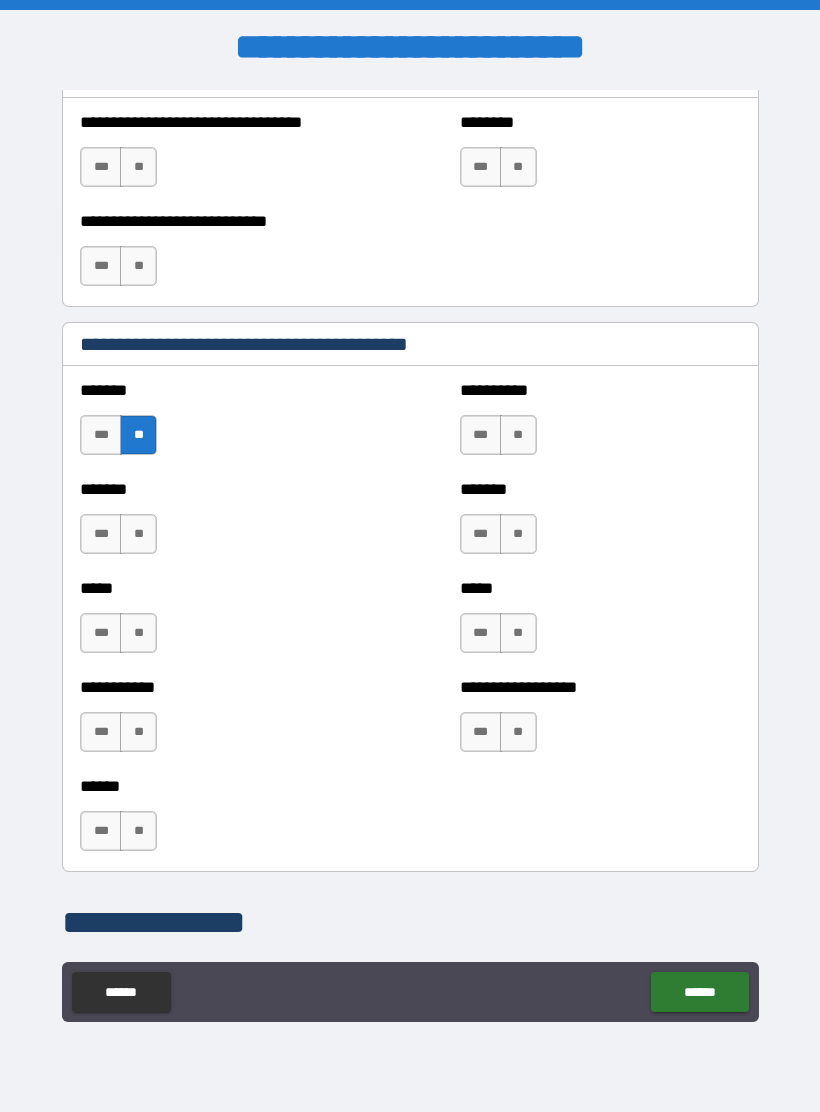 click on "**" at bounding box center (138, 534) 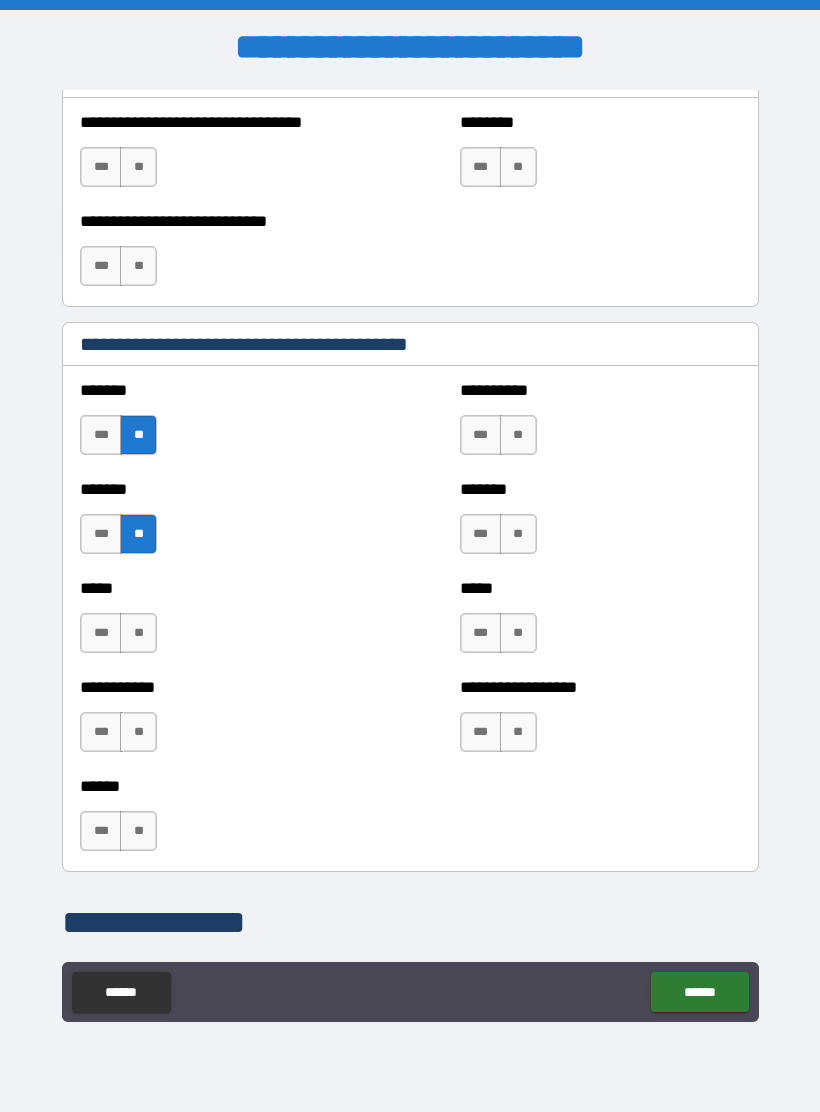 click on "**" at bounding box center (138, 633) 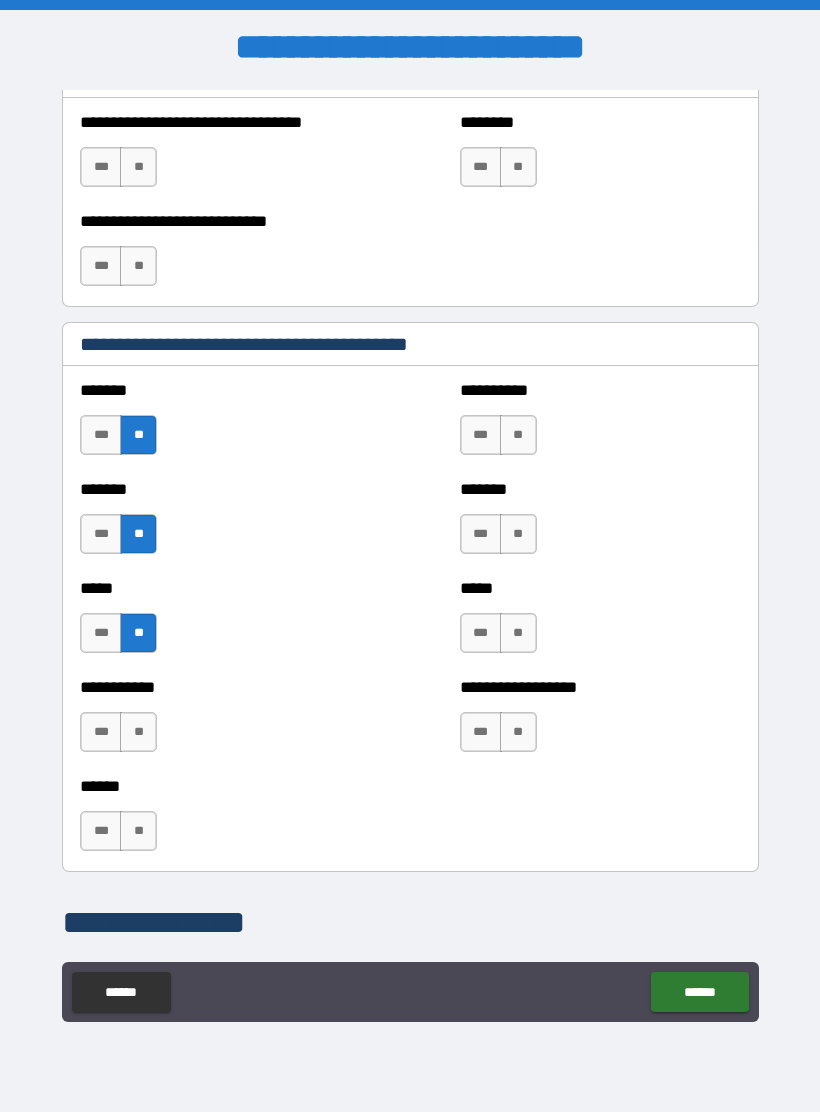 click on "**" at bounding box center (138, 732) 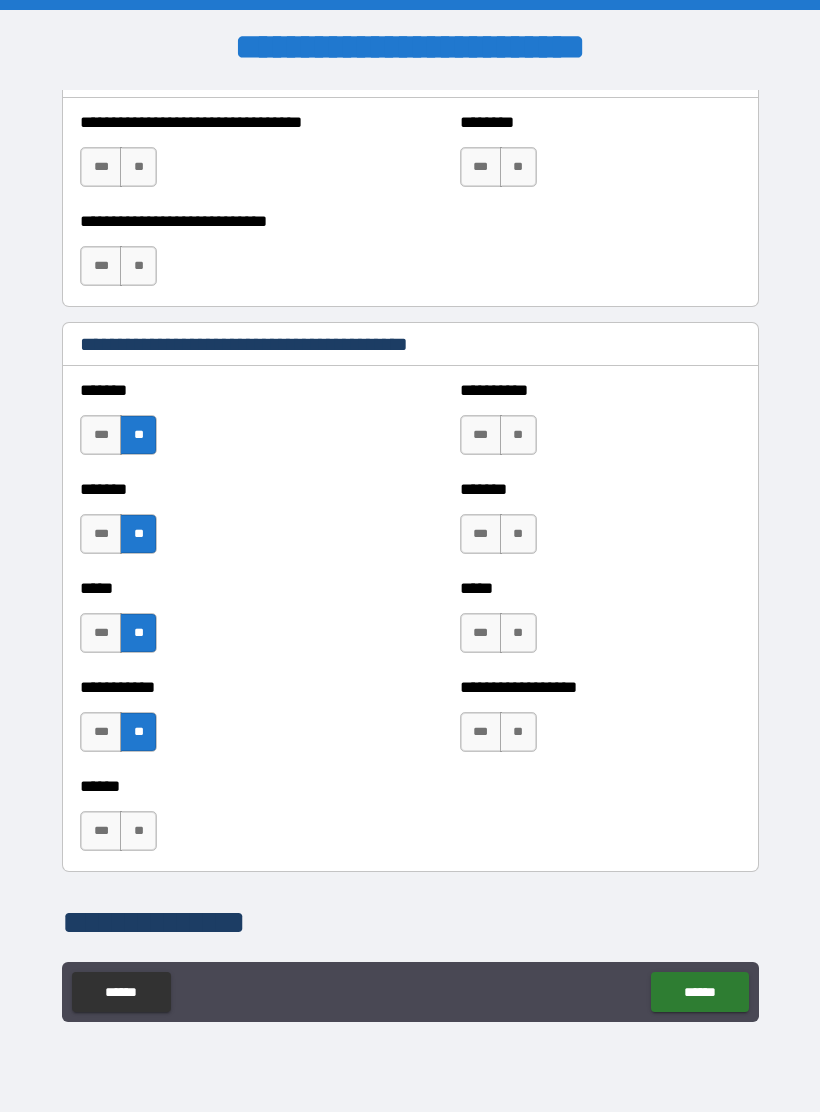 click on "**" at bounding box center (138, 831) 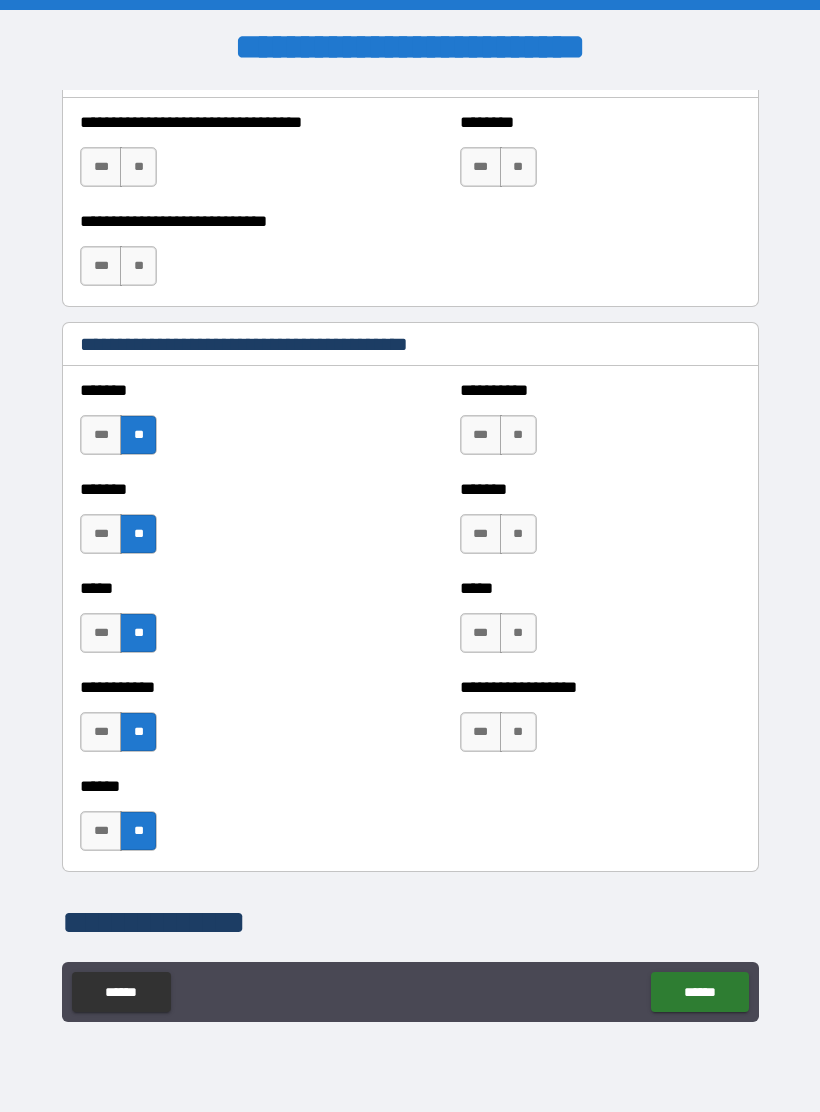 click on "**" at bounding box center [518, 435] 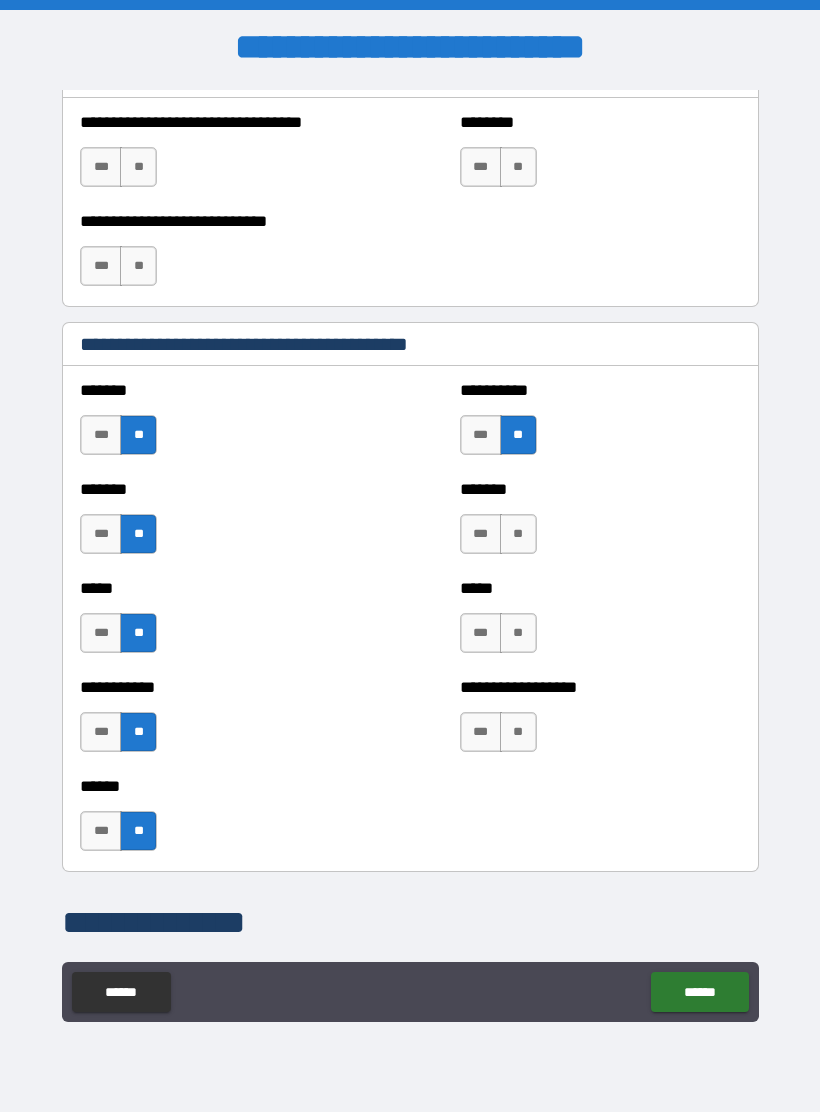 click on "**" at bounding box center [518, 534] 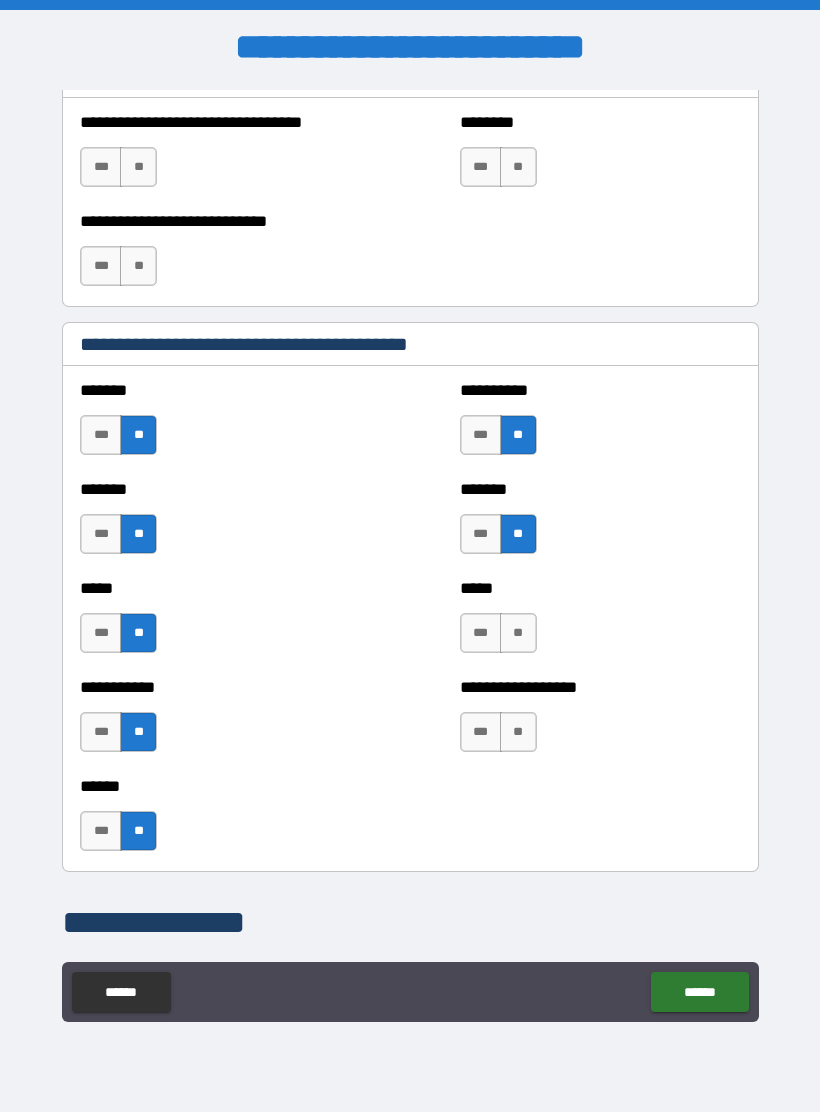 click on "**" at bounding box center (518, 633) 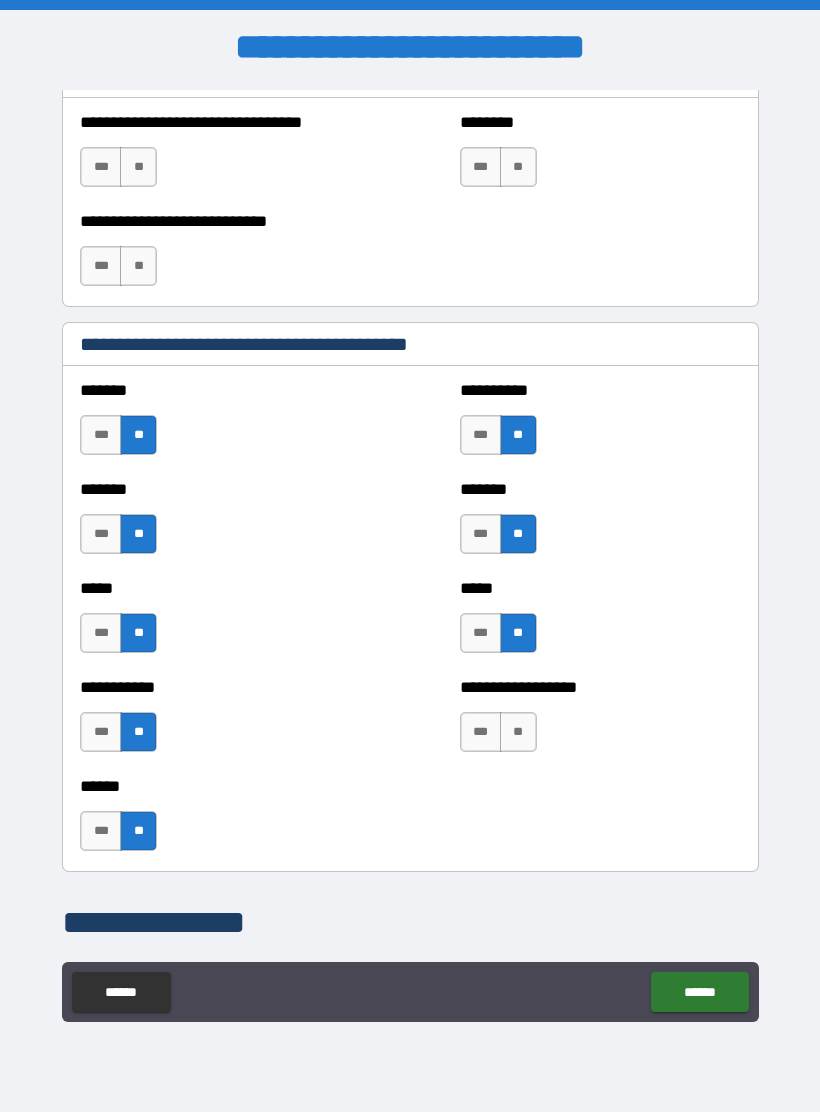 click on "**" at bounding box center (518, 732) 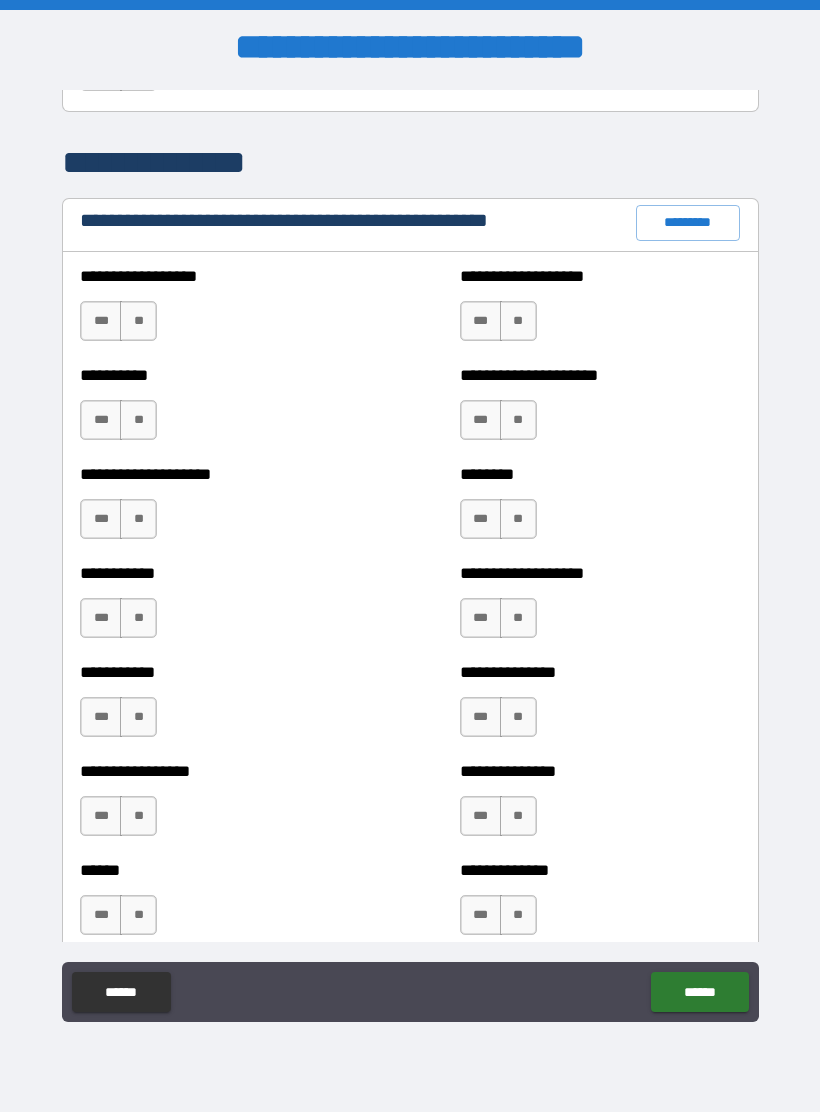 scroll, scrollTop: 2308, scrollLeft: 0, axis: vertical 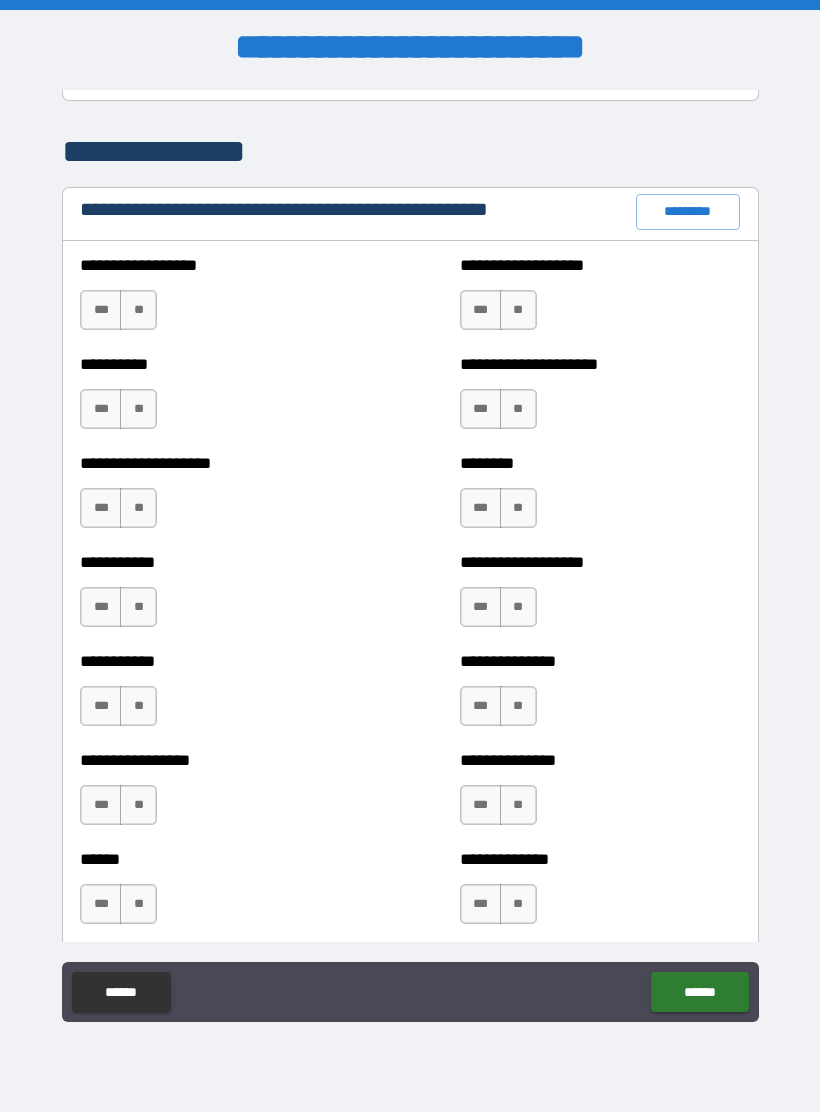 click on "**" at bounding box center [138, 310] 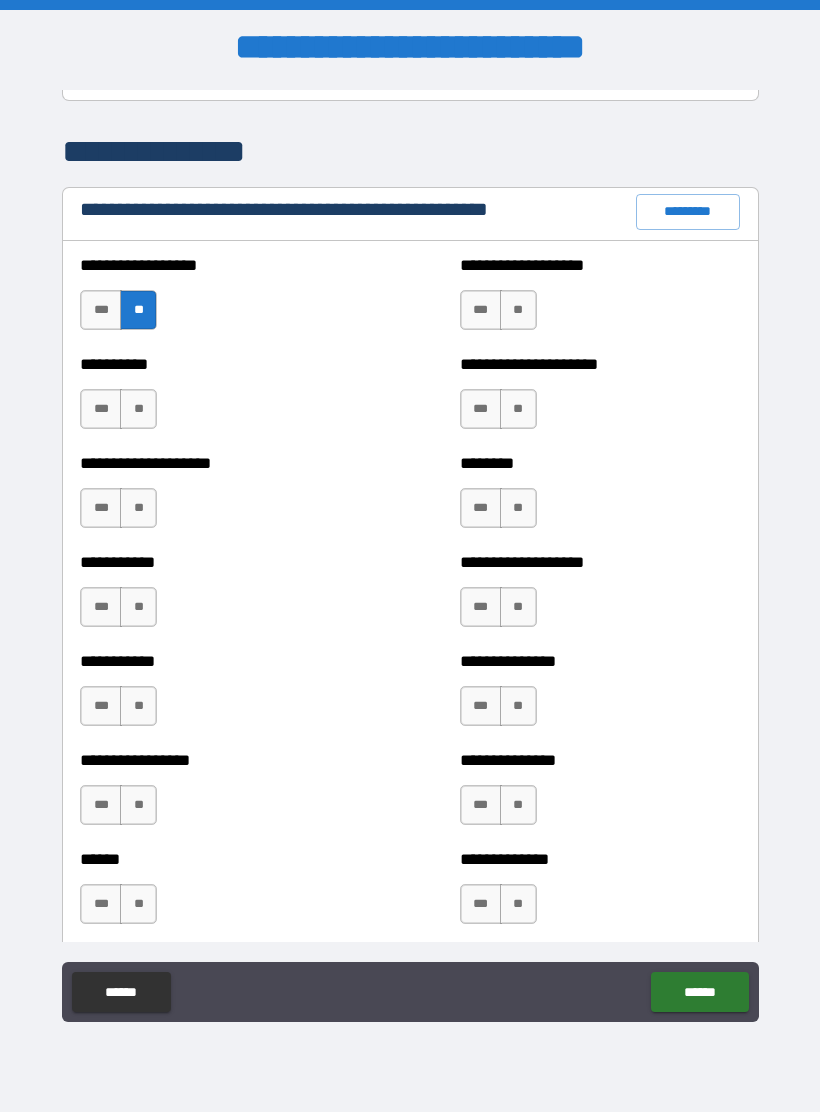 click on "**" at bounding box center (138, 409) 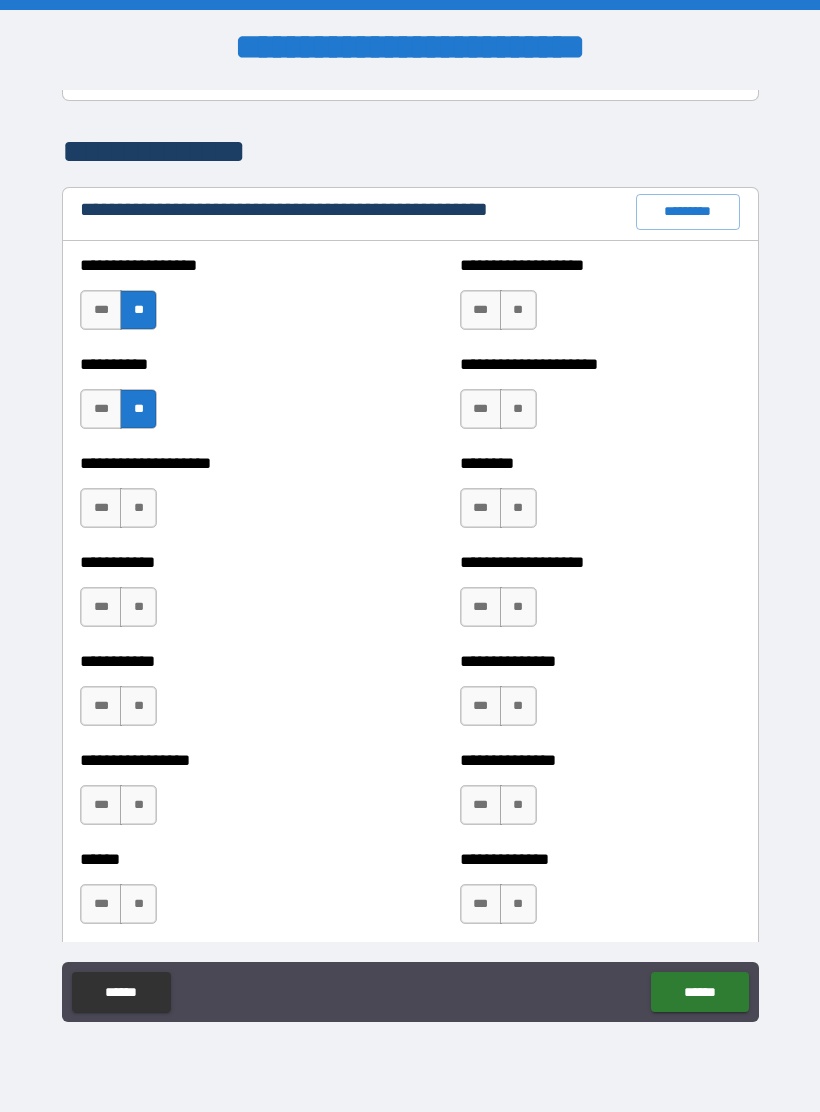 click on "**" at bounding box center [138, 508] 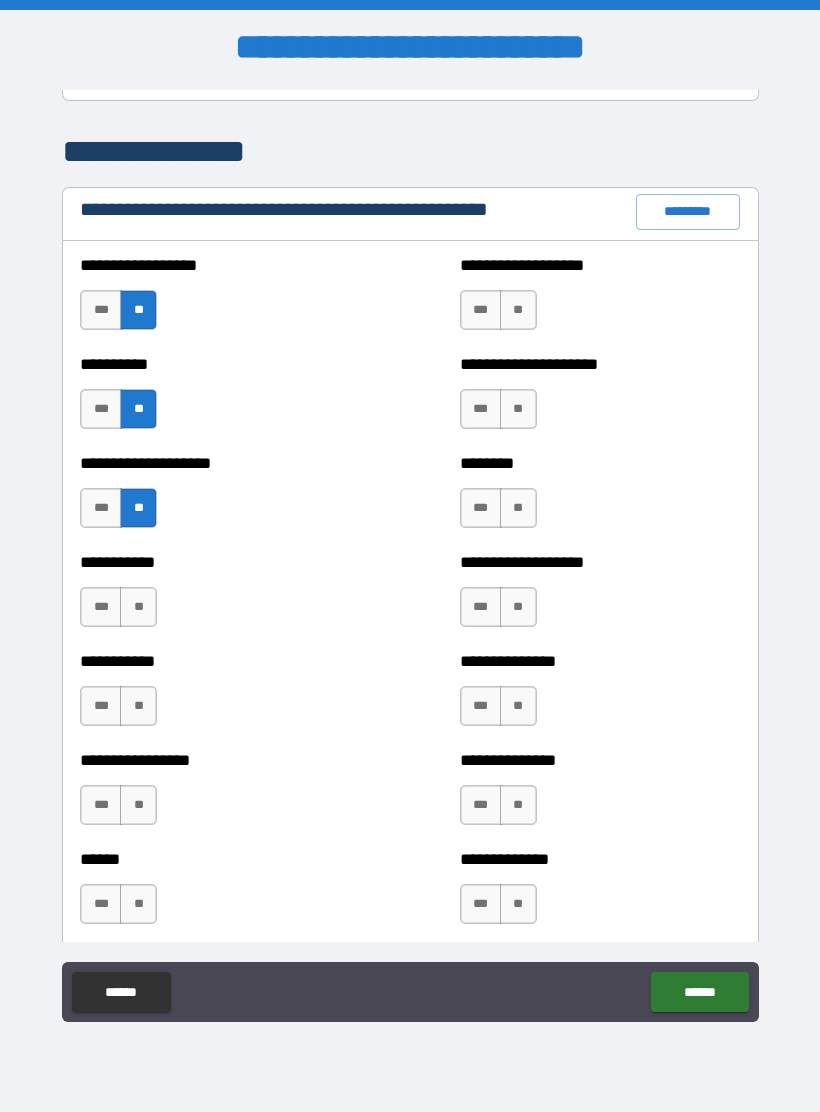 click on "**" at bounding box center (138, 607) 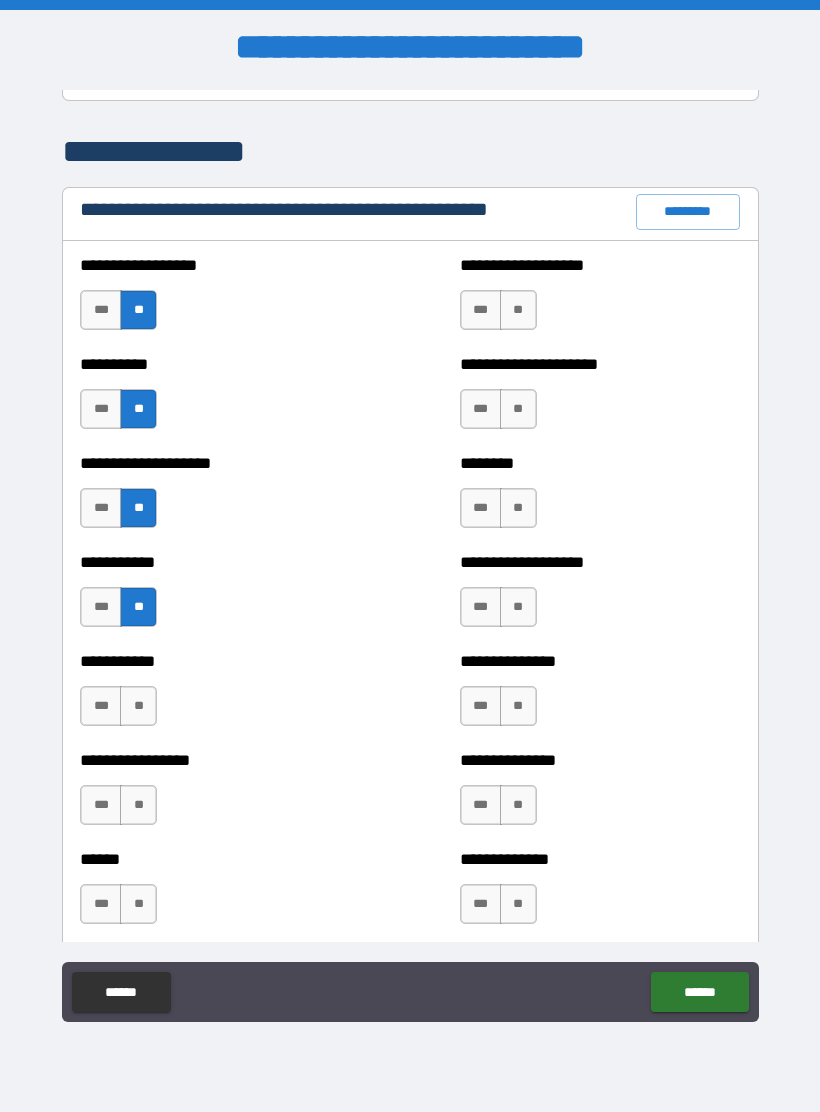 click on "**" at bounding box center (138, 706) 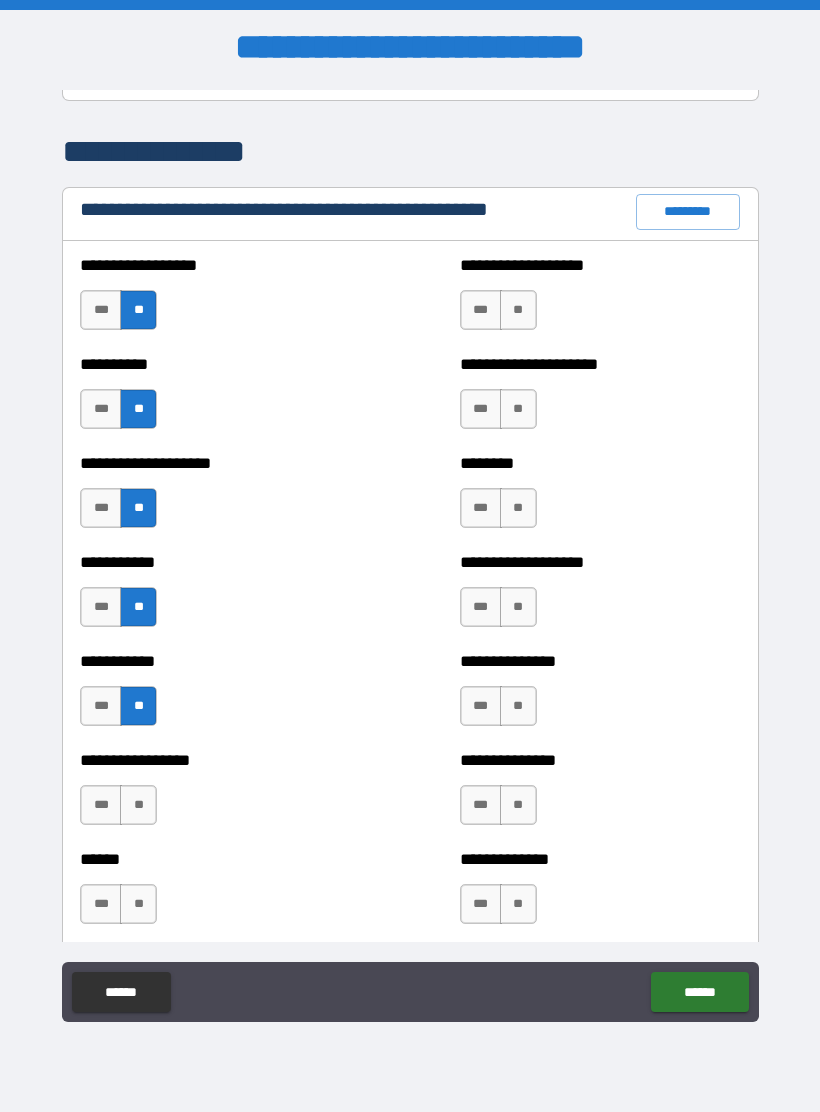 click on "**" at bounding box center [138, 805] 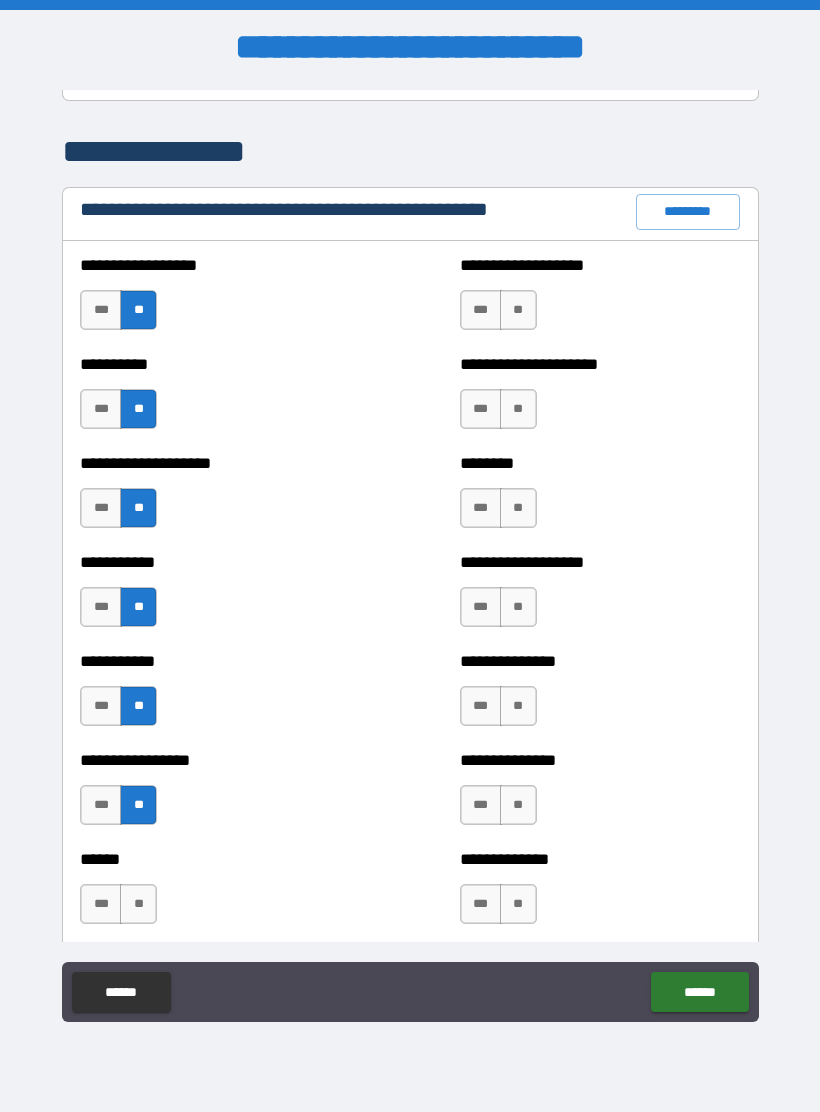click on "**" at bounding box center [138, 904] 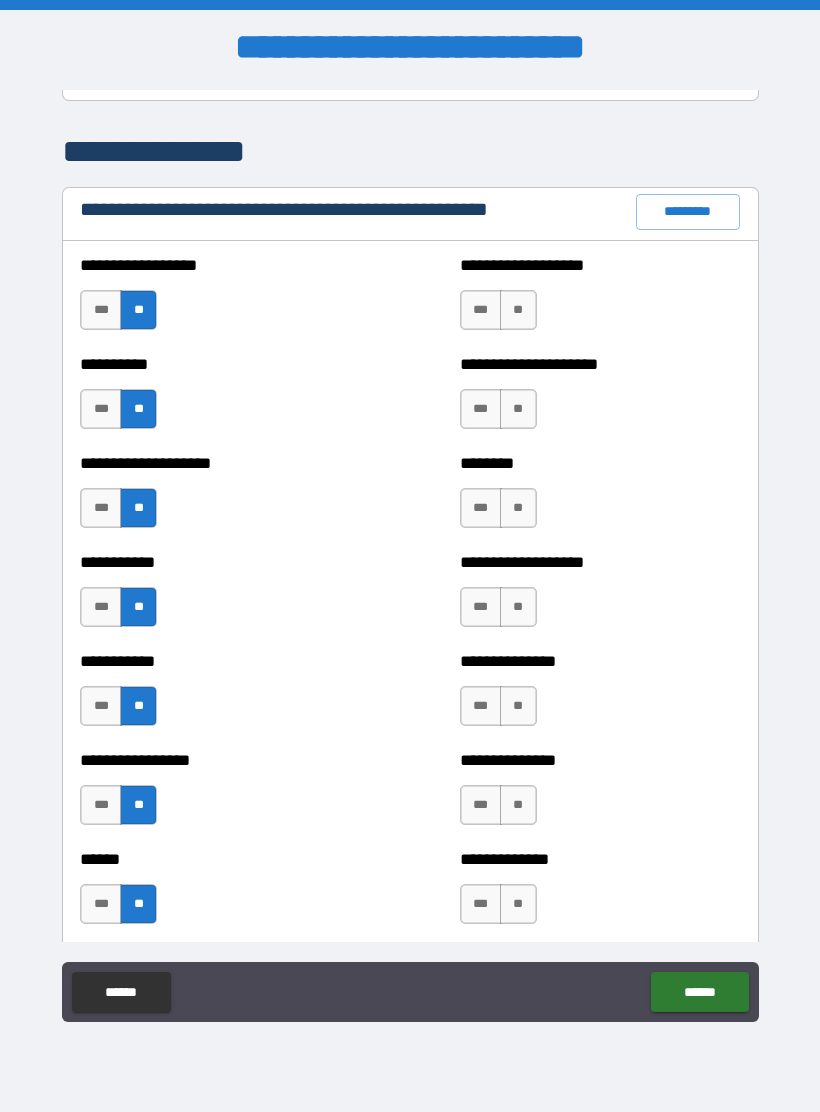 click on "**" at bounding box center (518, 904) 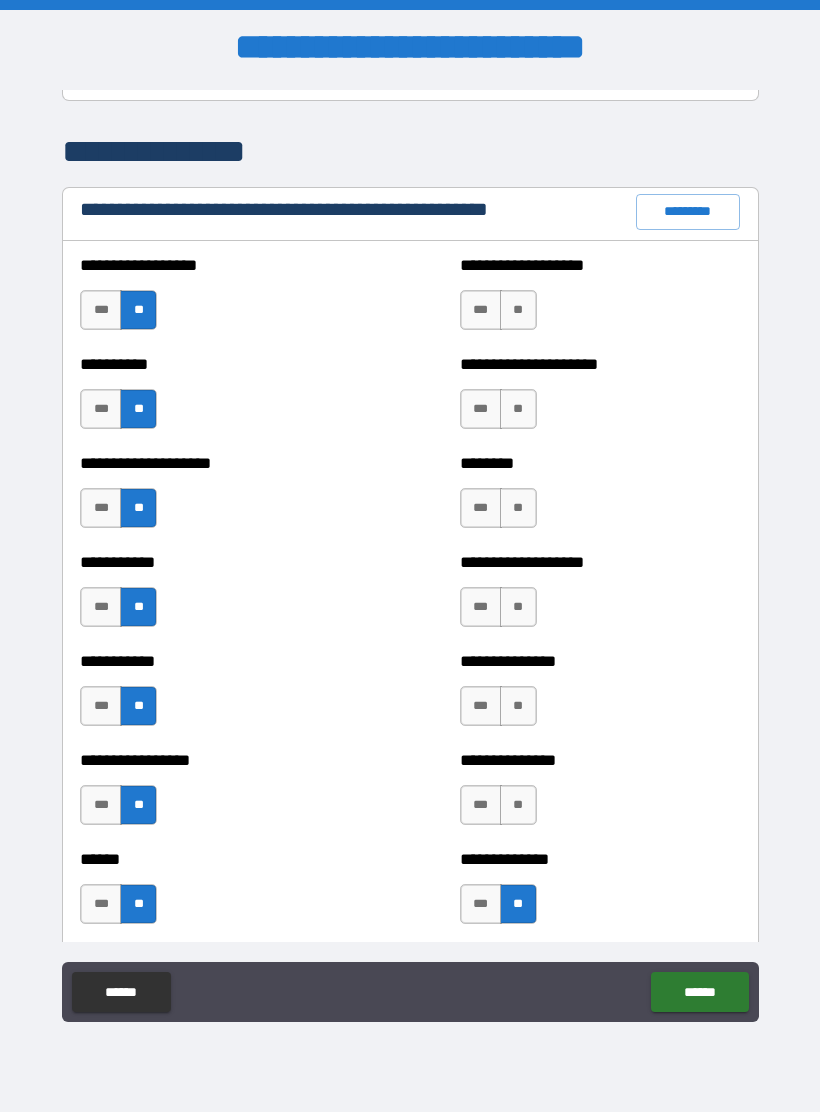 click on "**" at bounding box center [518, 805] 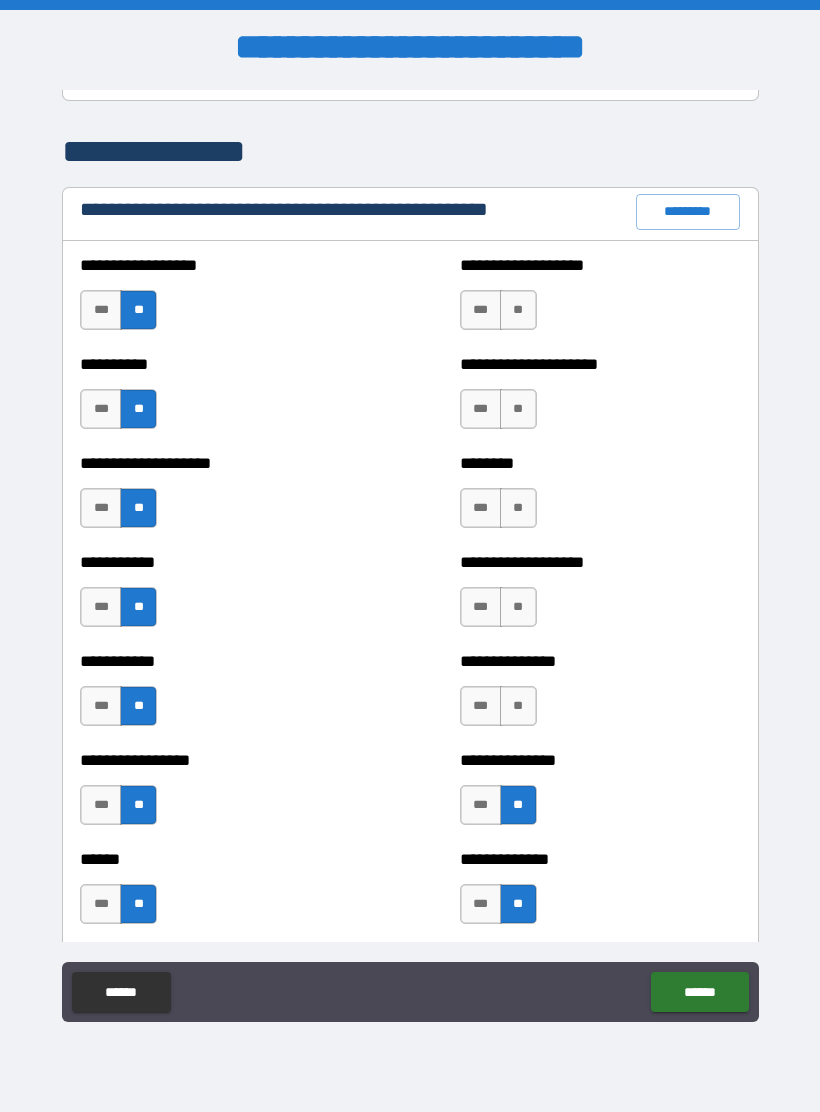 click on "**" at bounding box center (518, 706) 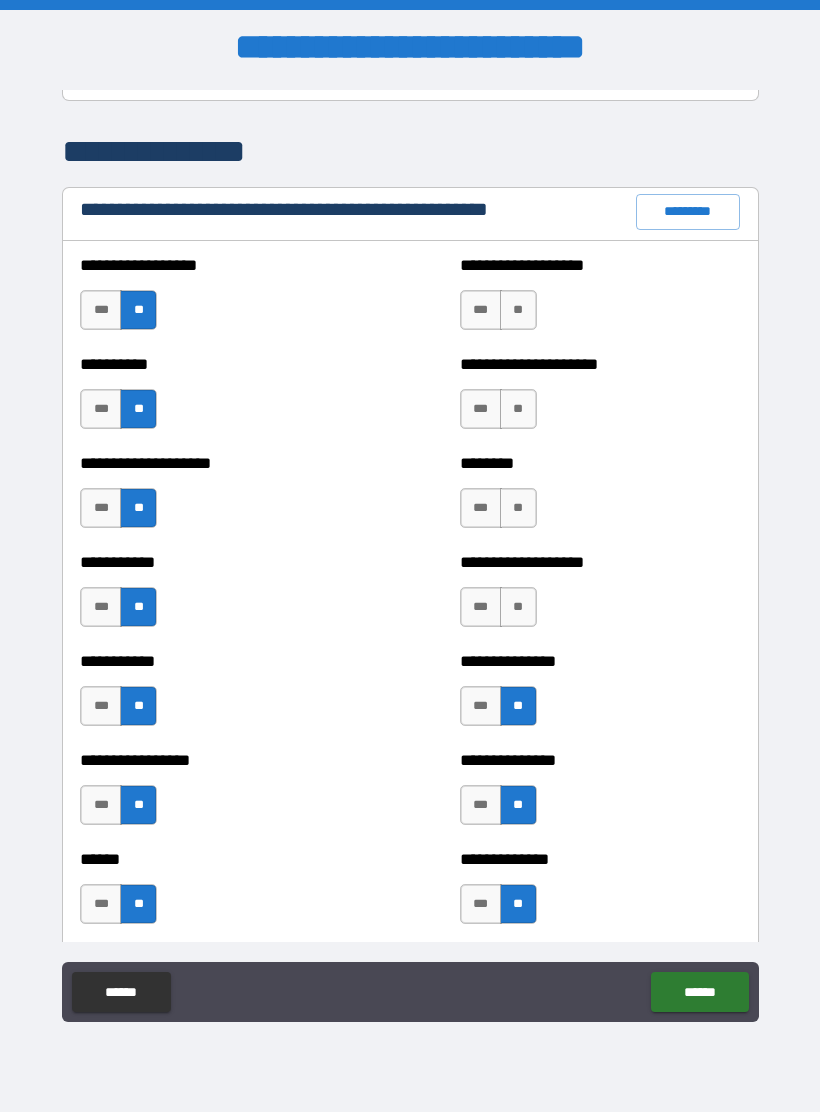 click on "**" at bounding box center [518, 607] 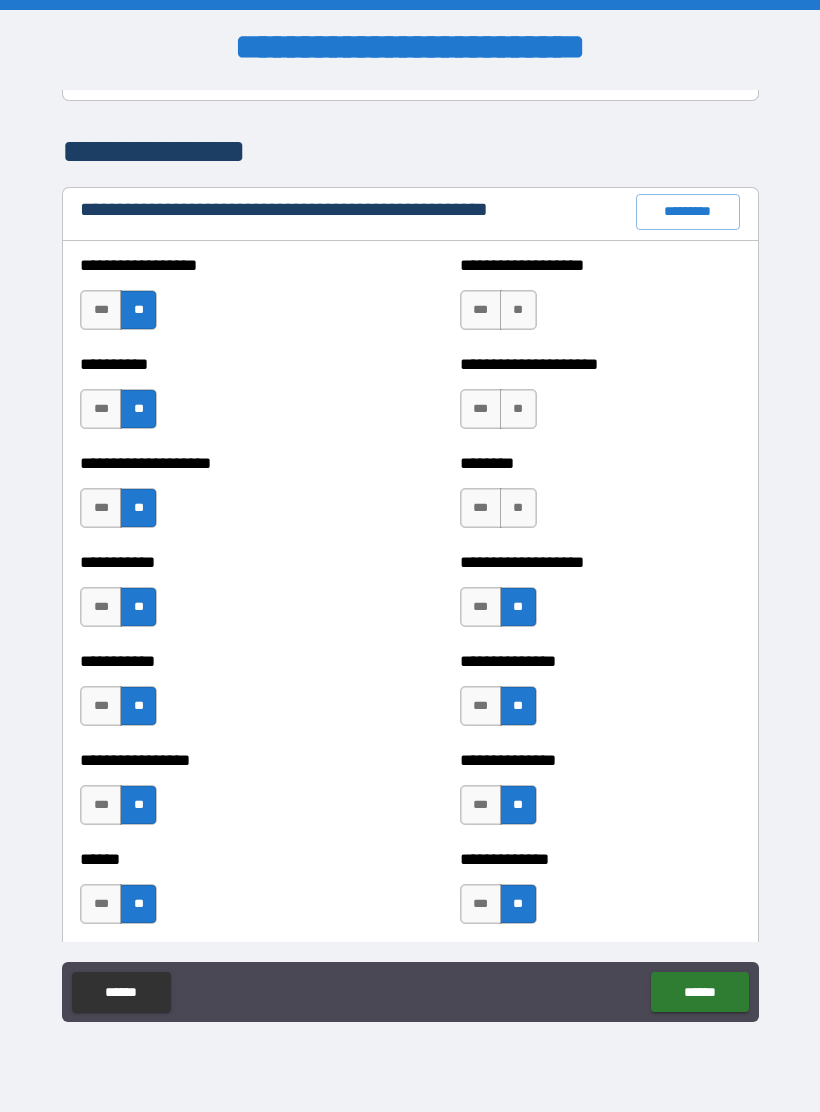 click on "**" at bounding box center (518, 508) 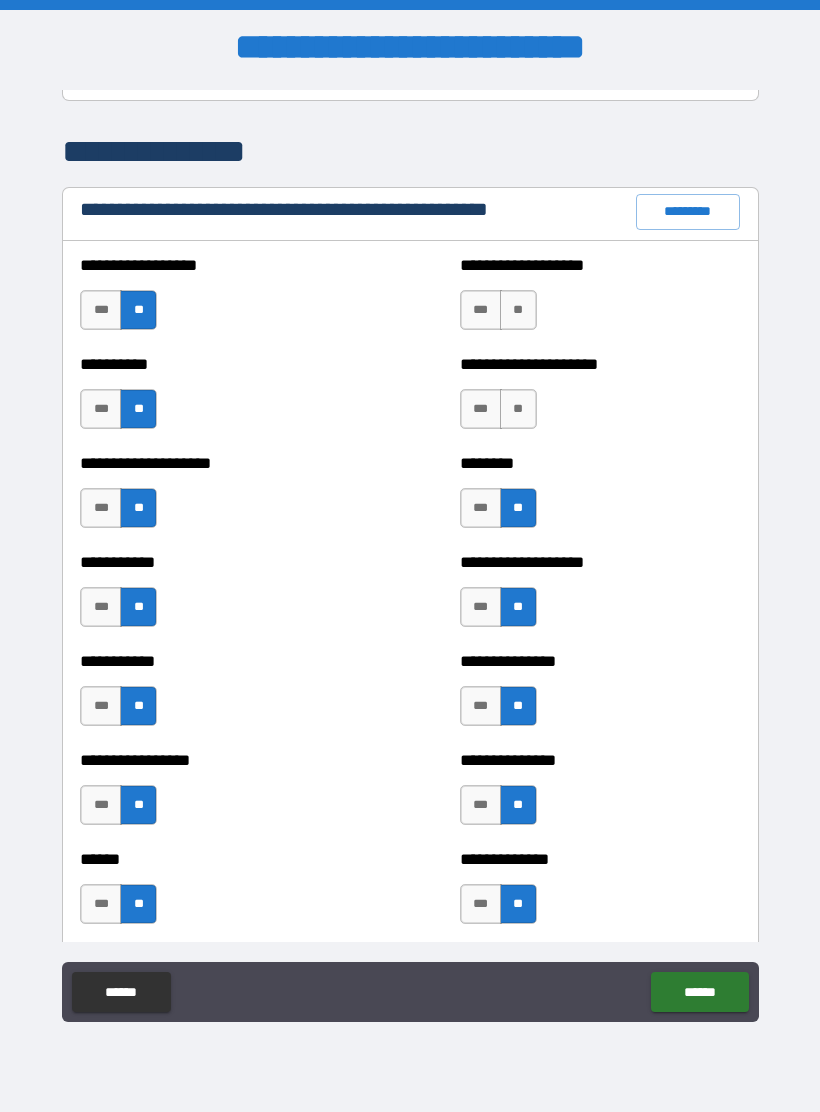 click on "**" at bounding box center (518, 409) 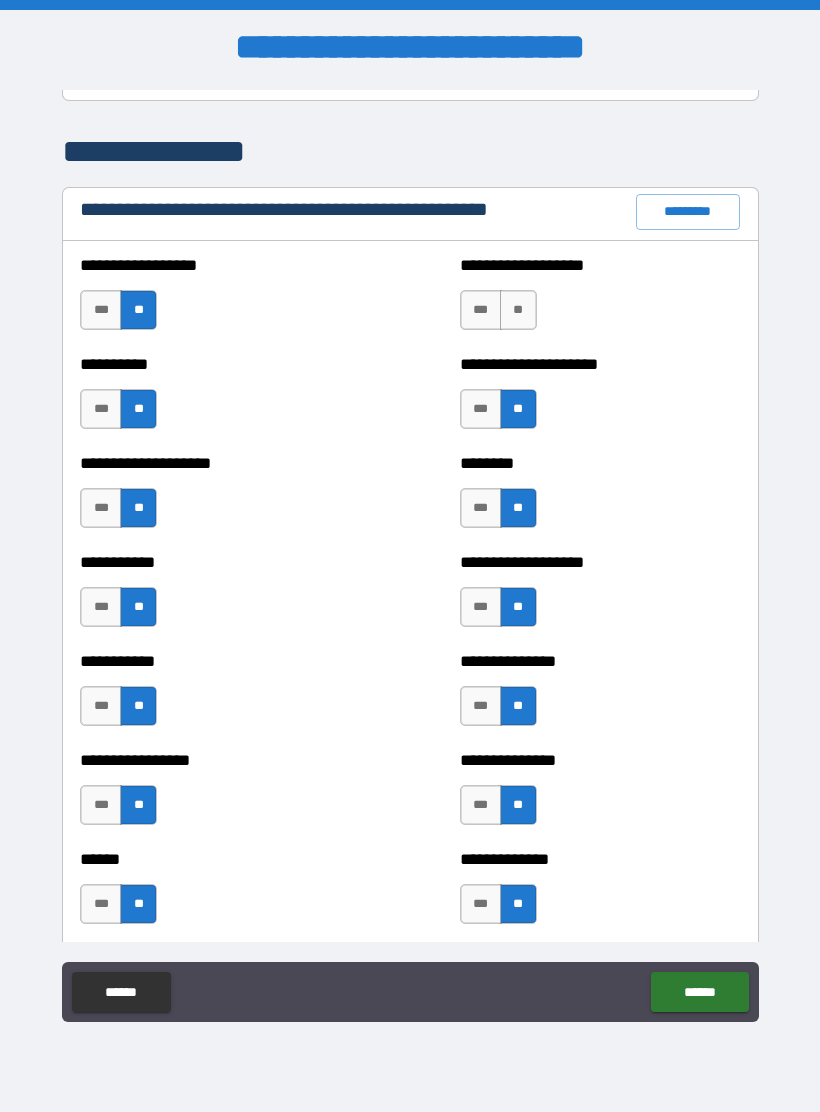 click on "**" at bounding box center (518, 310) 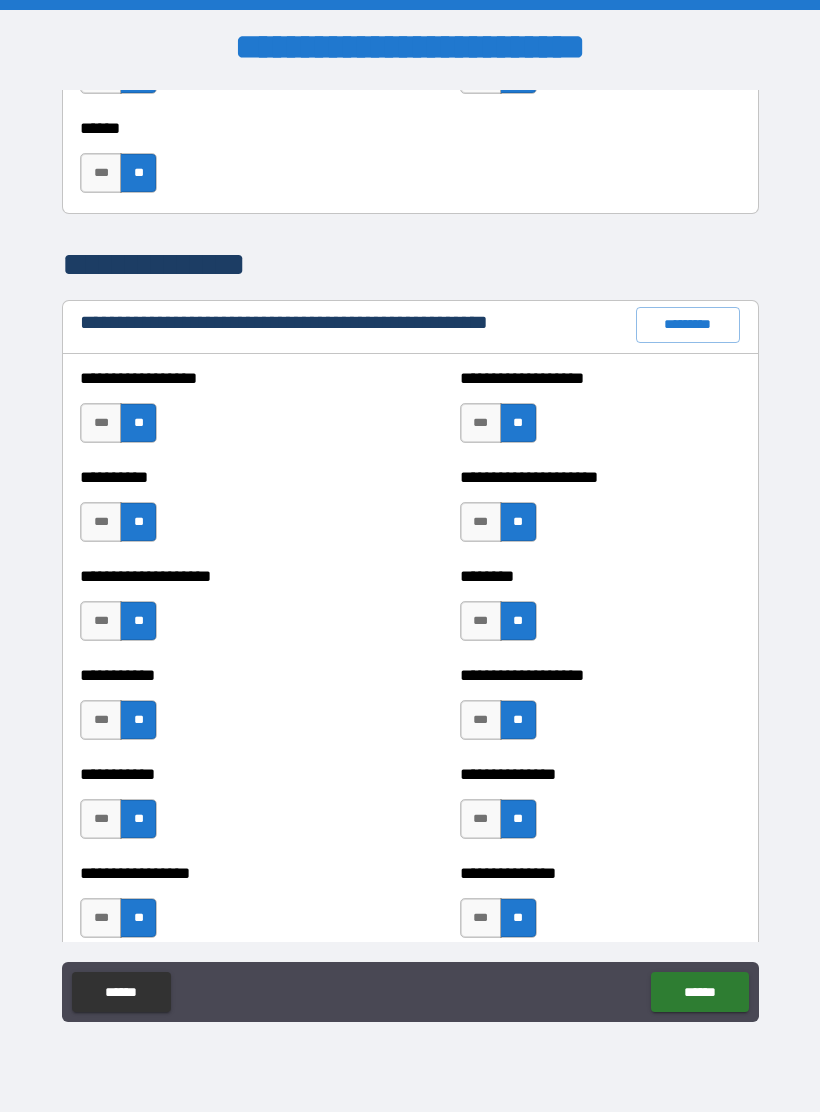 scroll, scrollTop: 2192, scrollLeft: 0, axis: vertical 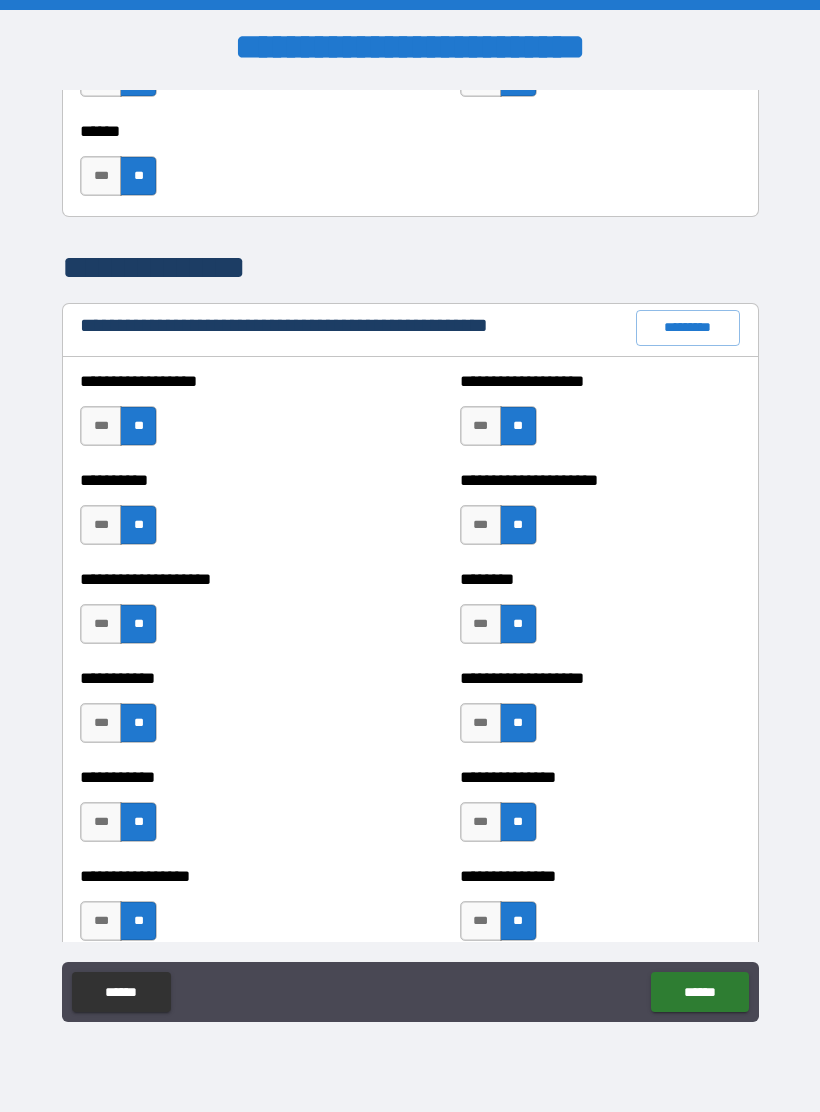 click on "*********" at bounding box center [688, 328] 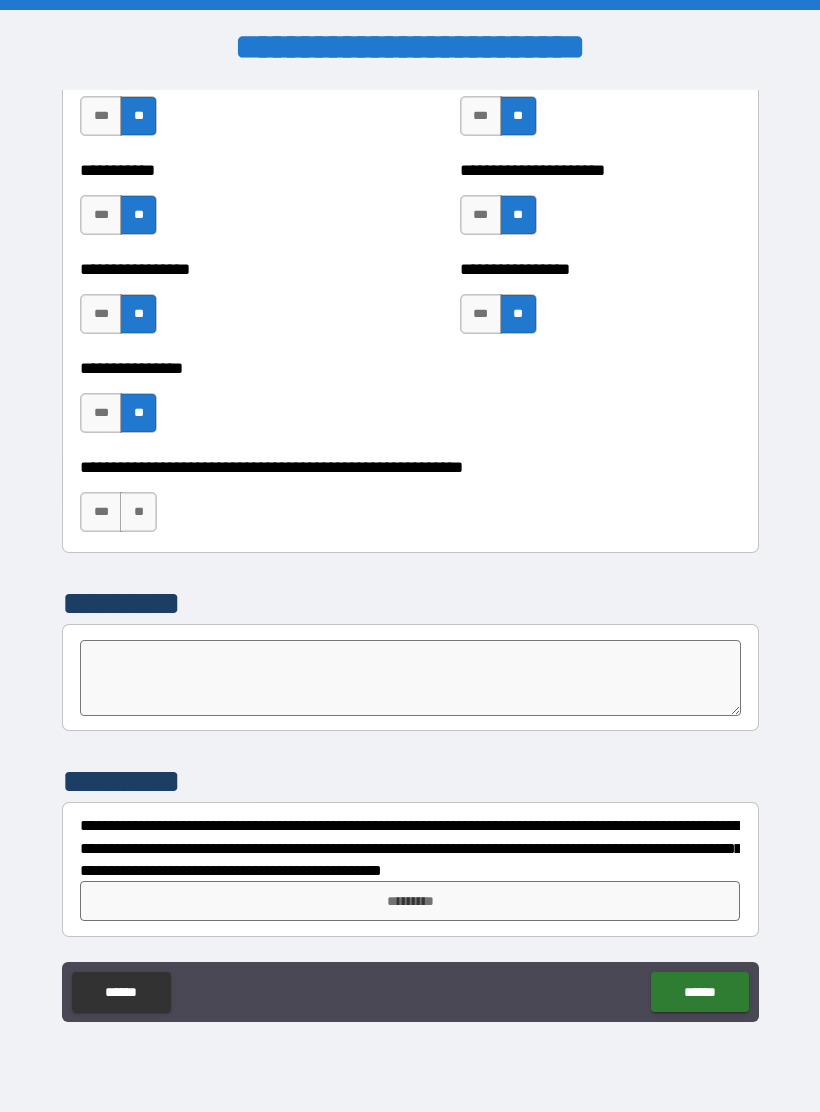 scroll, scrollTop: 5967, scrollLeft: 0, axis: vertical 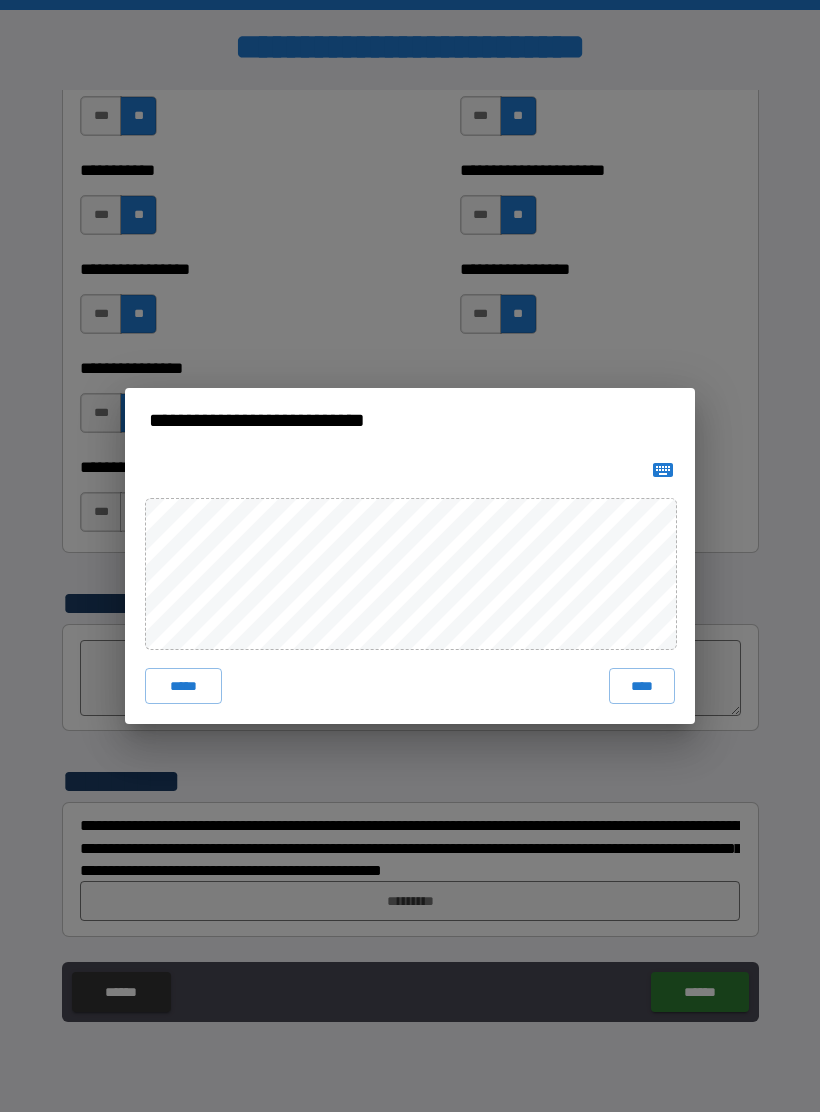 click on "****" at bounding box center (642, 686) 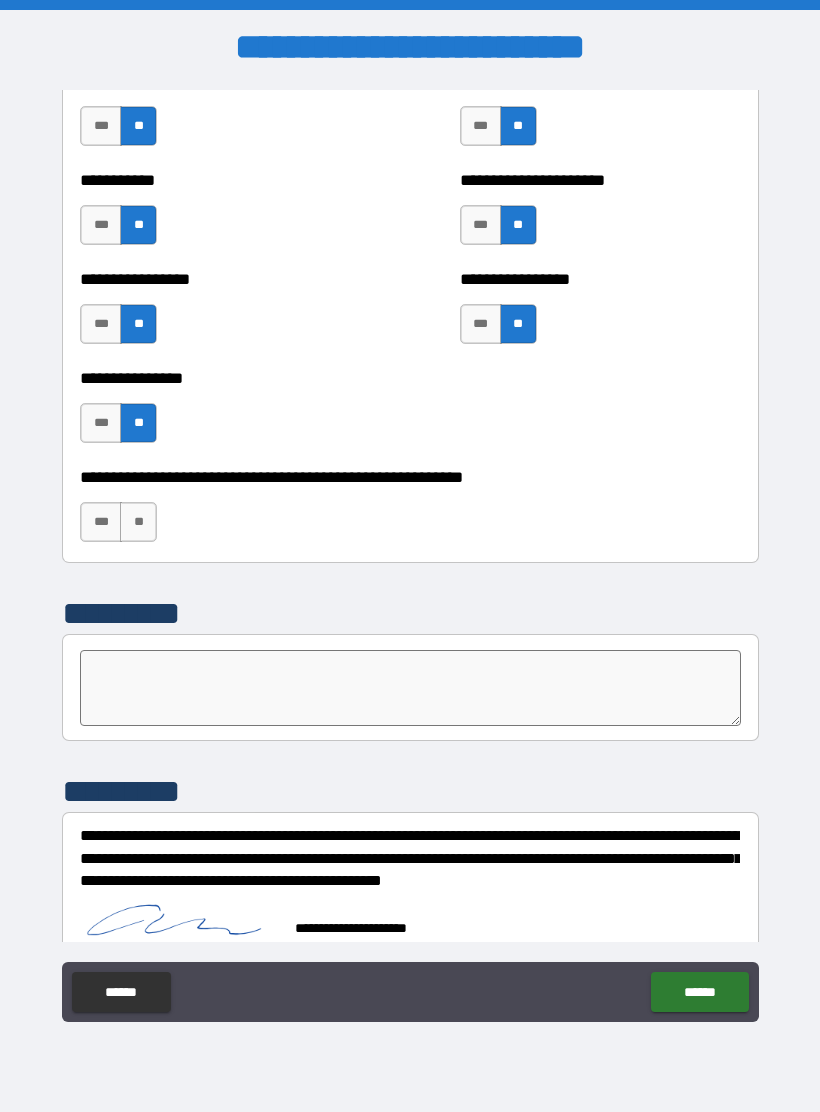 click on "******" at bounding box center (699, 992) 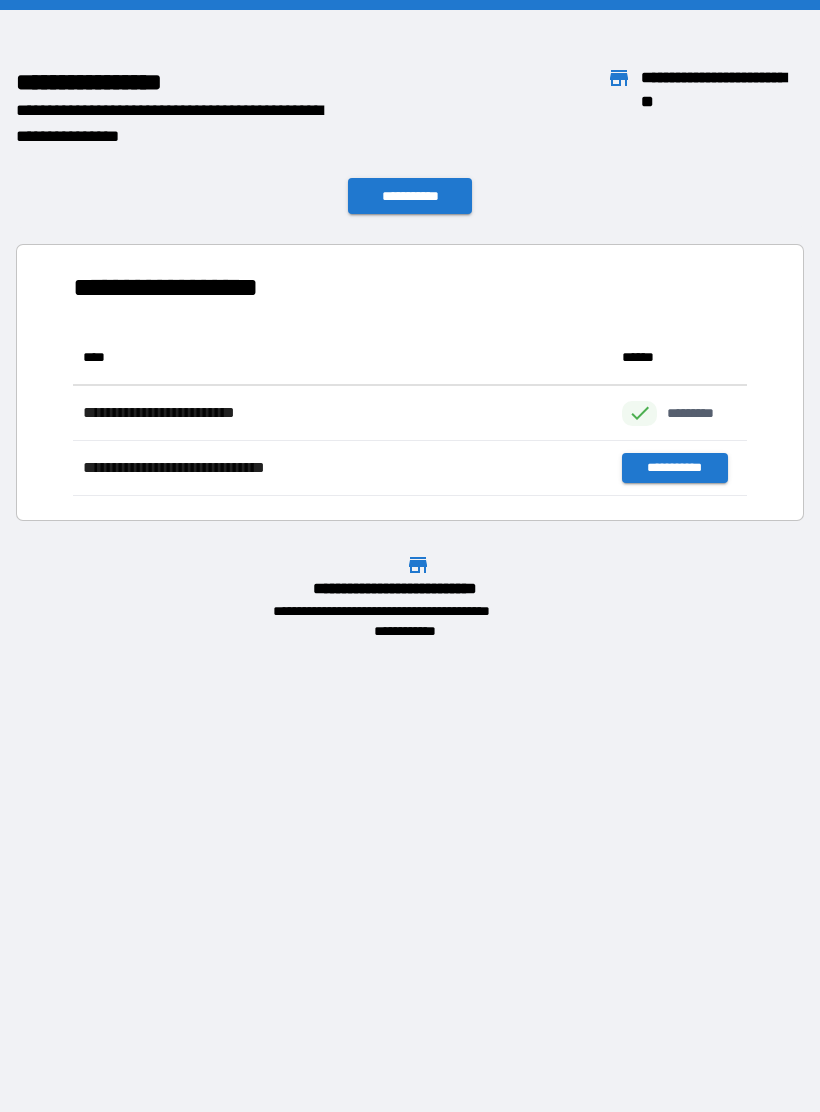 scroll, scrollTop: 166, scrollLeft: 674, axis: both 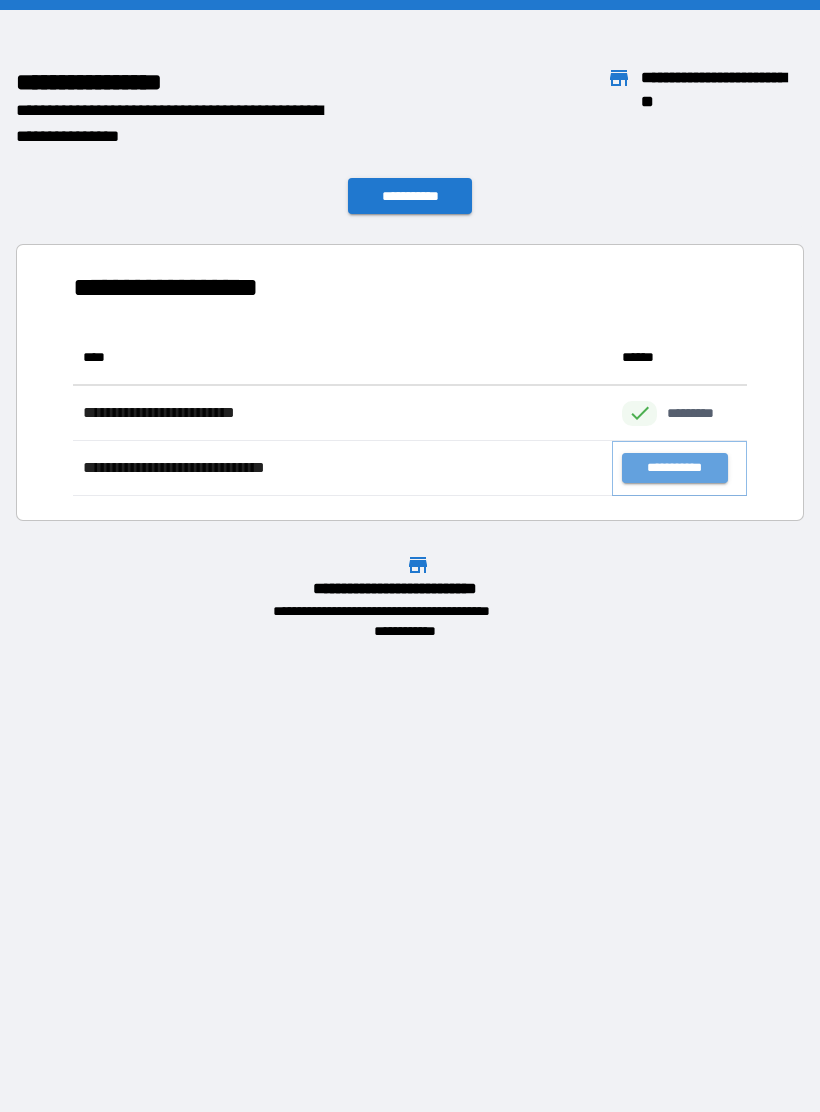 click on "**********" at bounding box center (674, 468) 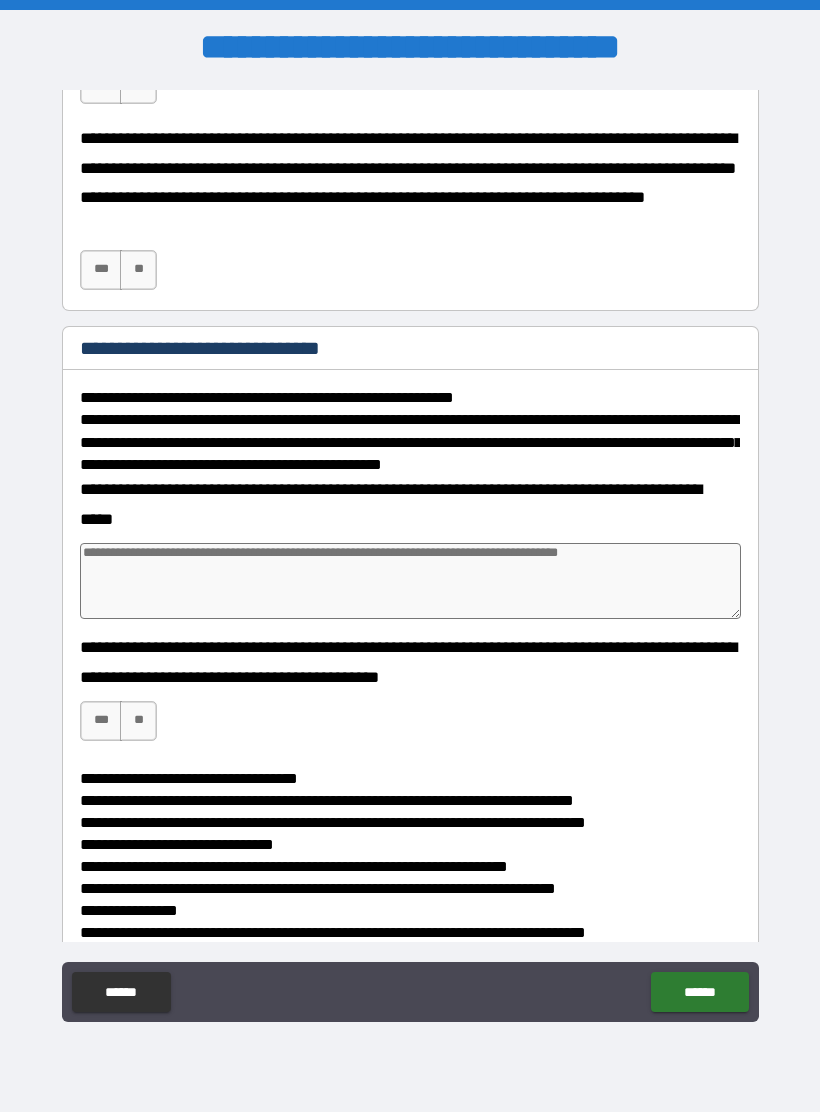 scroll, scrollTop: 3763, scrollLeft: 0, axis: vertical 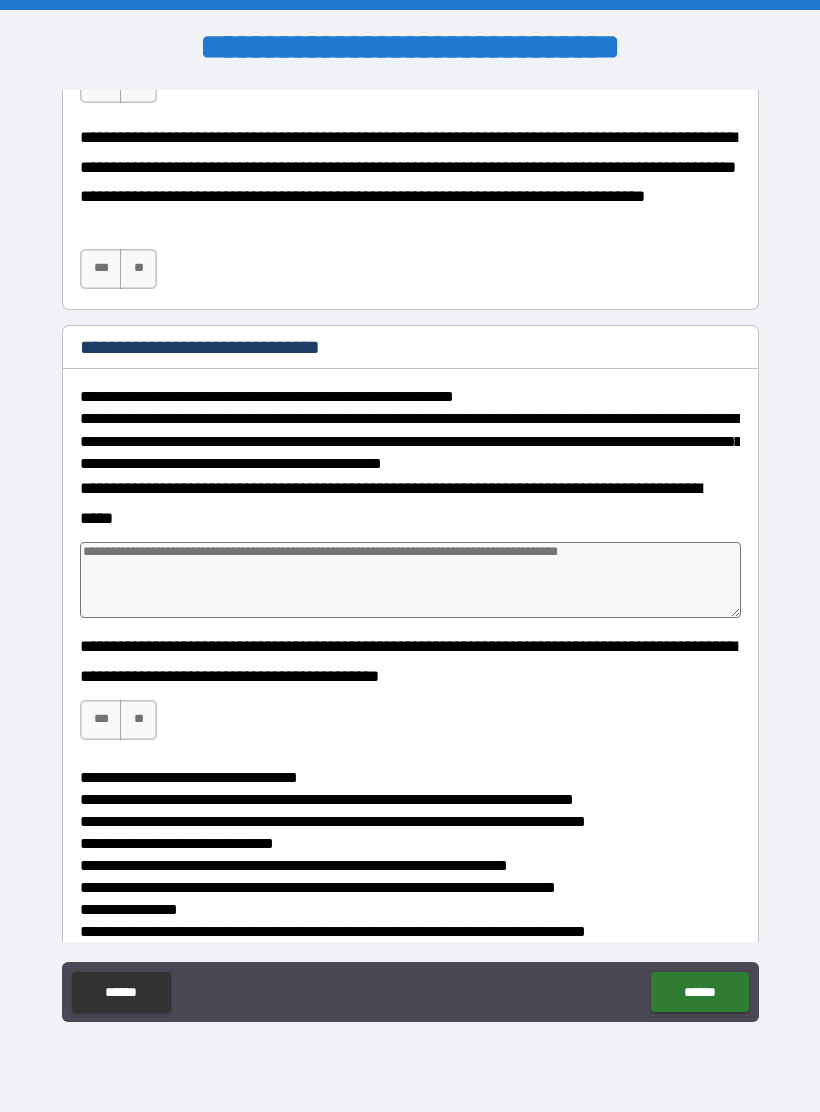 click on "***" at bounding box center (101, 83) 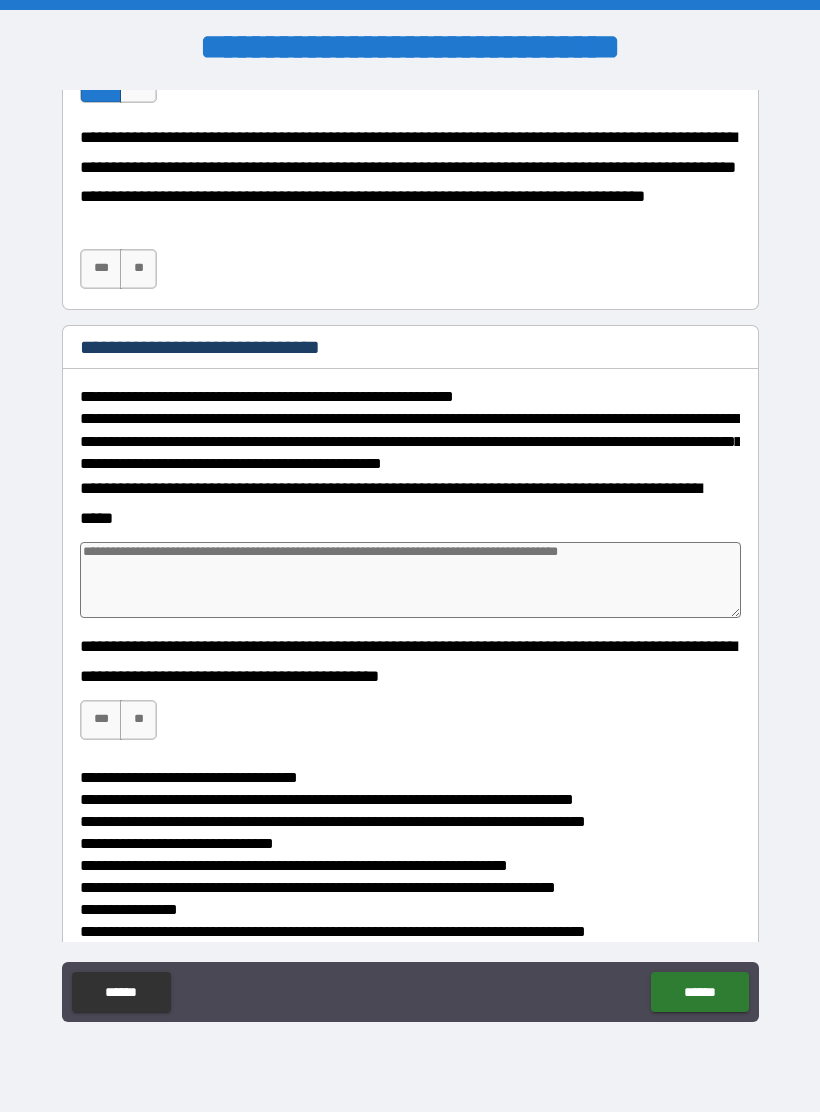 type on "*" 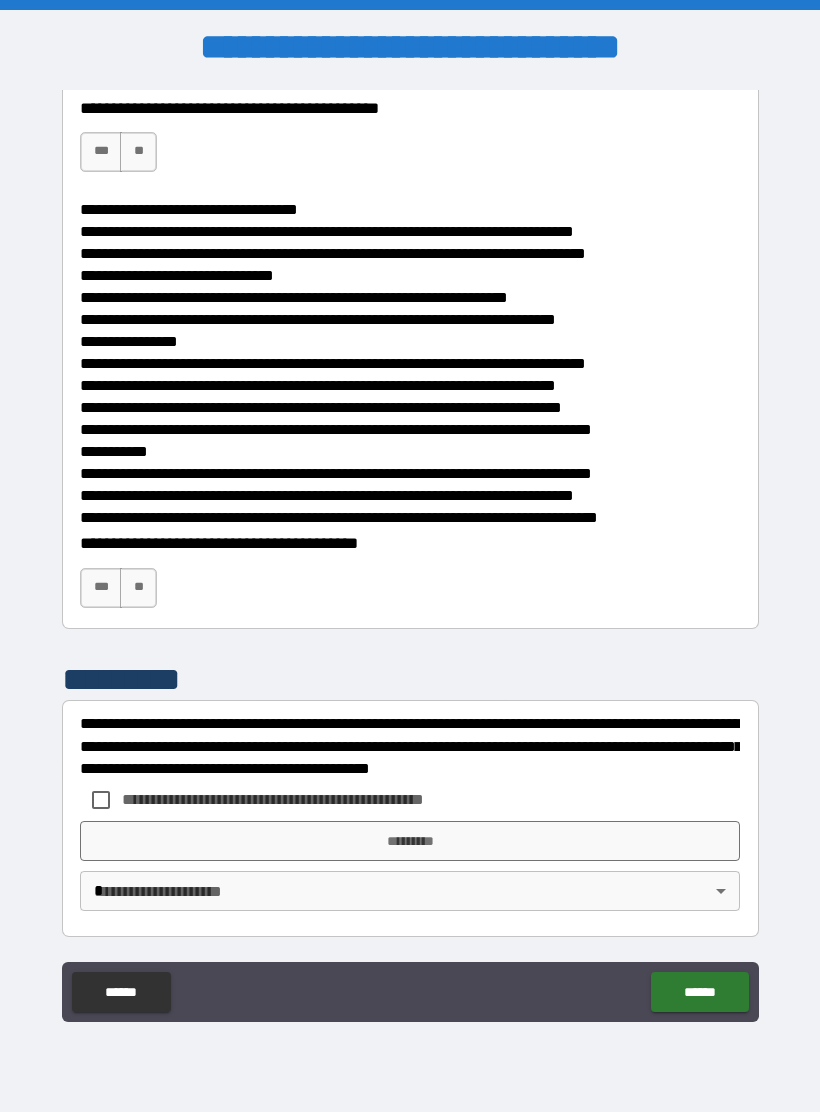 scroll, scrollTop: 4424, scrollLeft: 0, axis: vertical 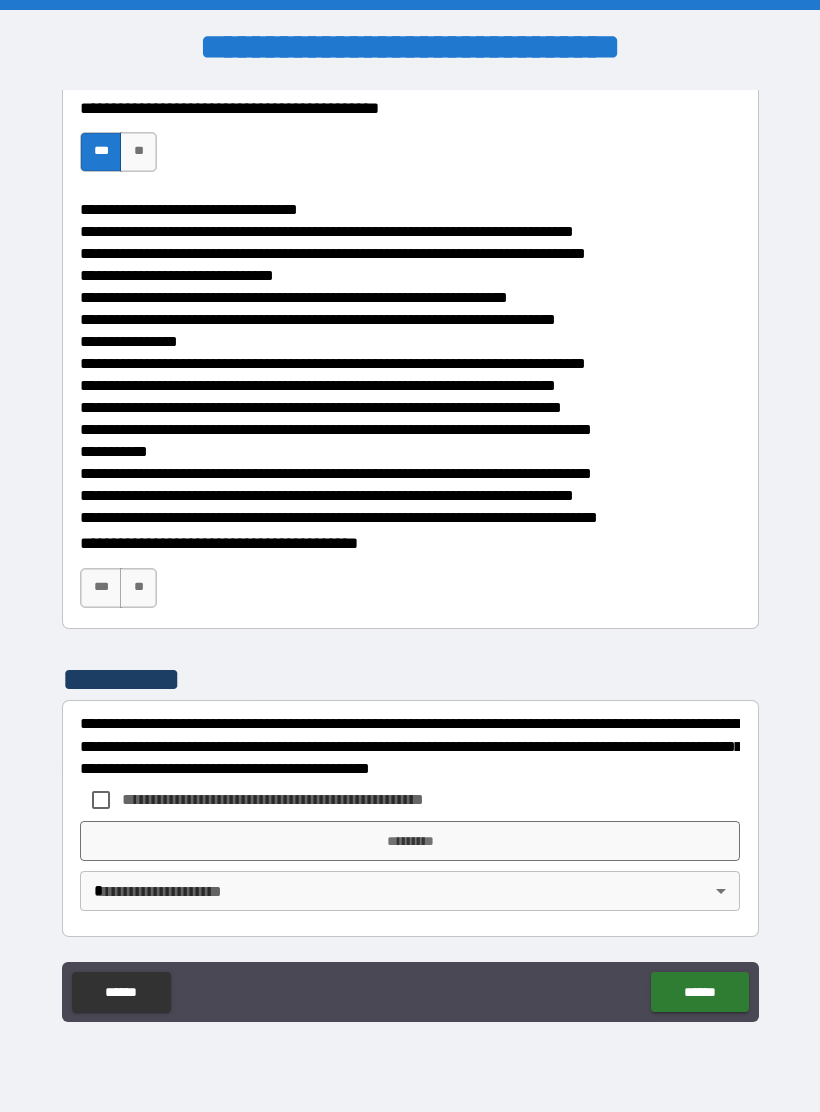 click on "**" at bounding box center [138, 588] 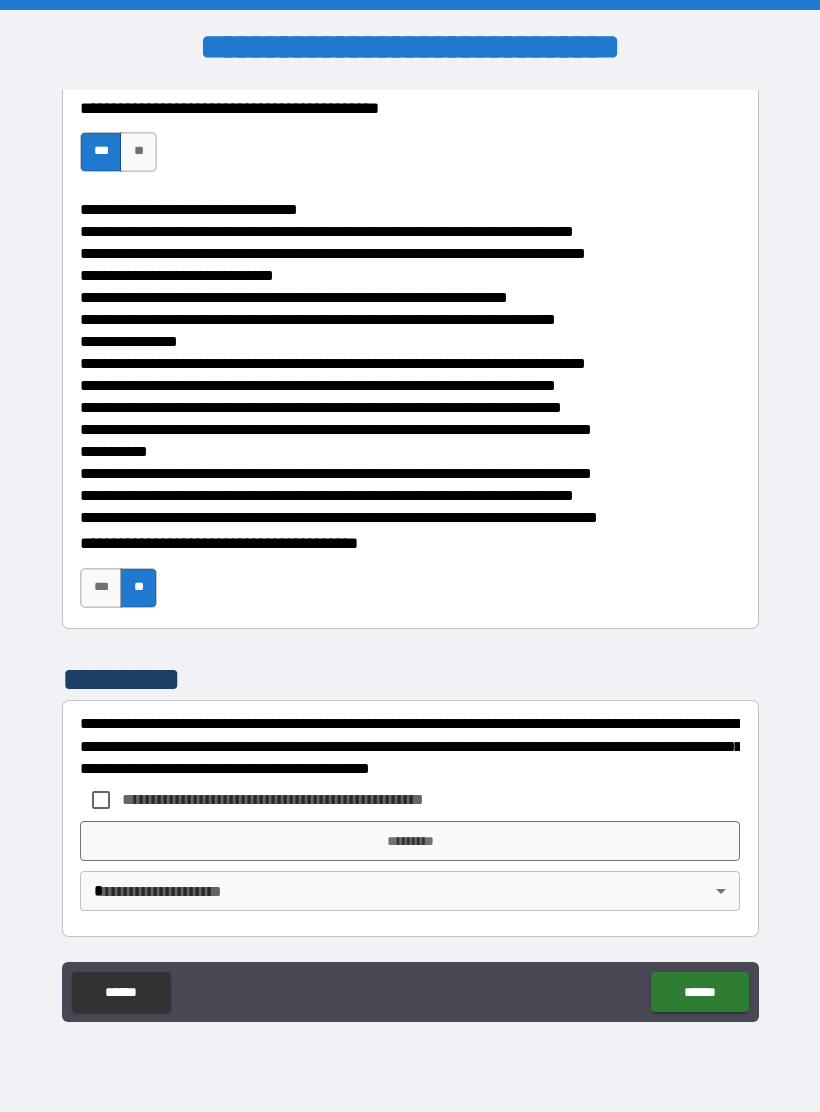 scroll, scrollTop: 4822, scrollLeft: 0, axis: vertical 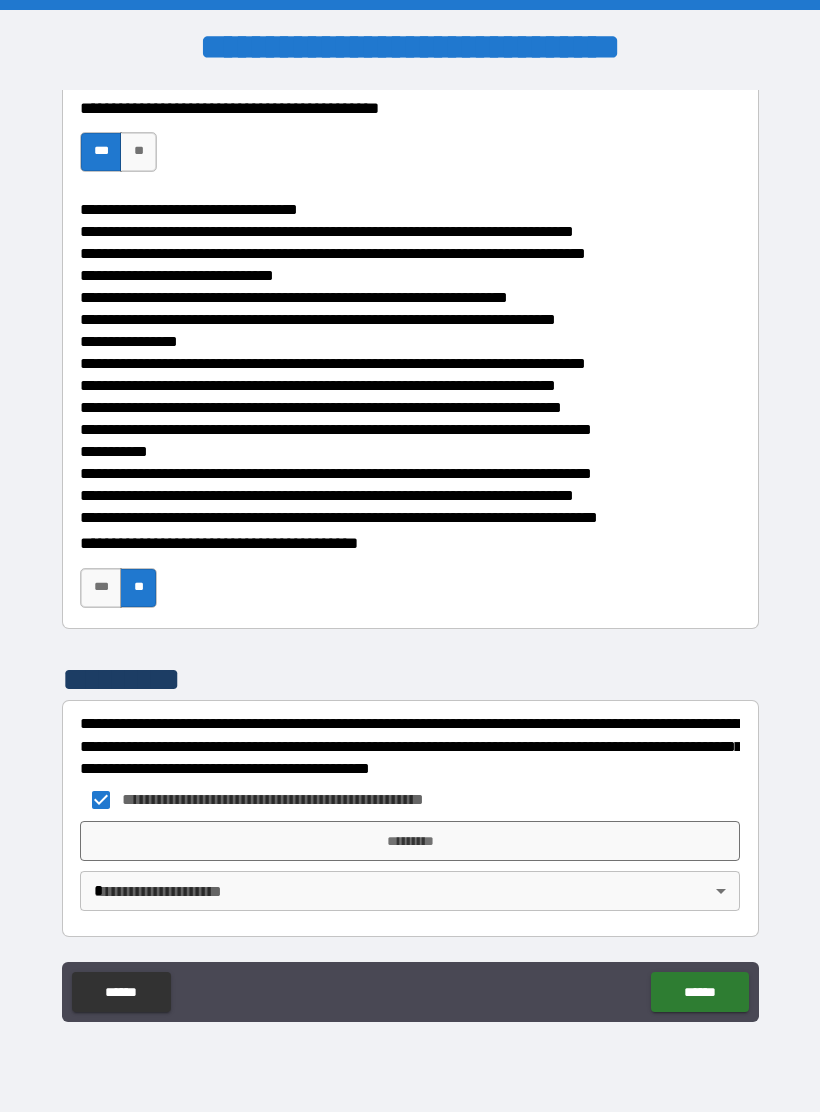 click on "*********" at bounding box center (410, 841) 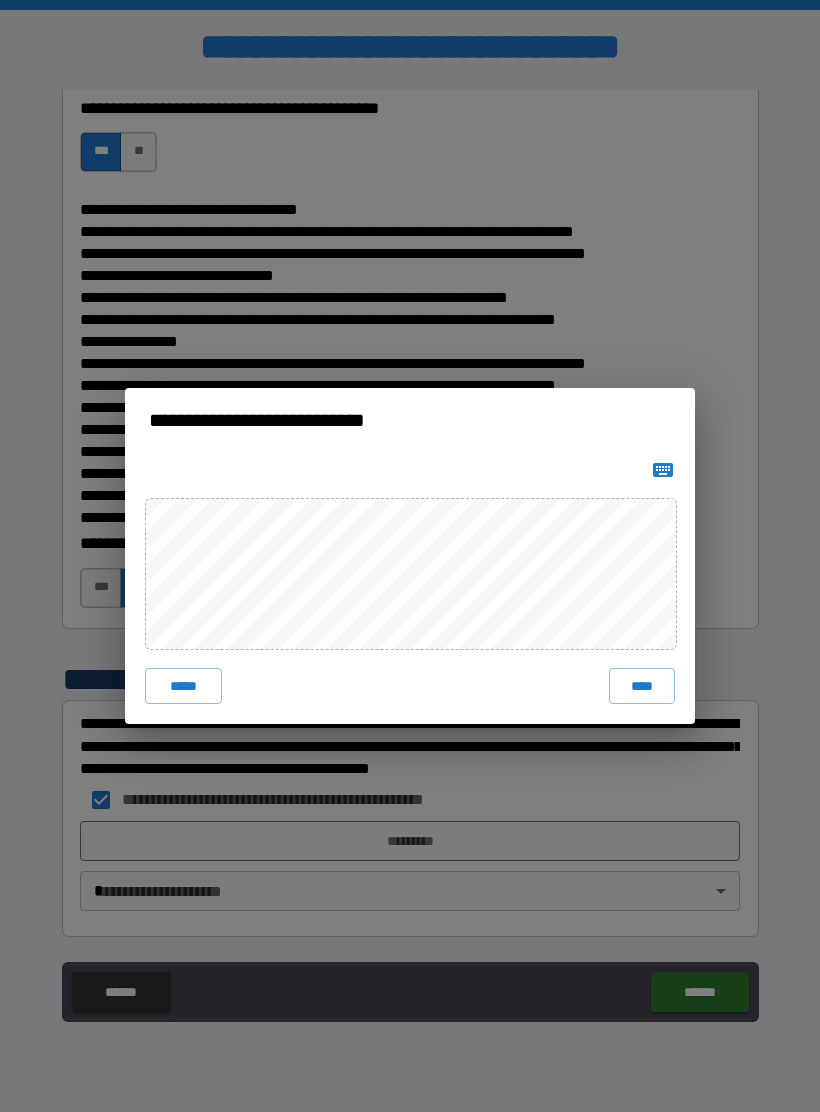 click on "****" at bounding box center (642, 686) 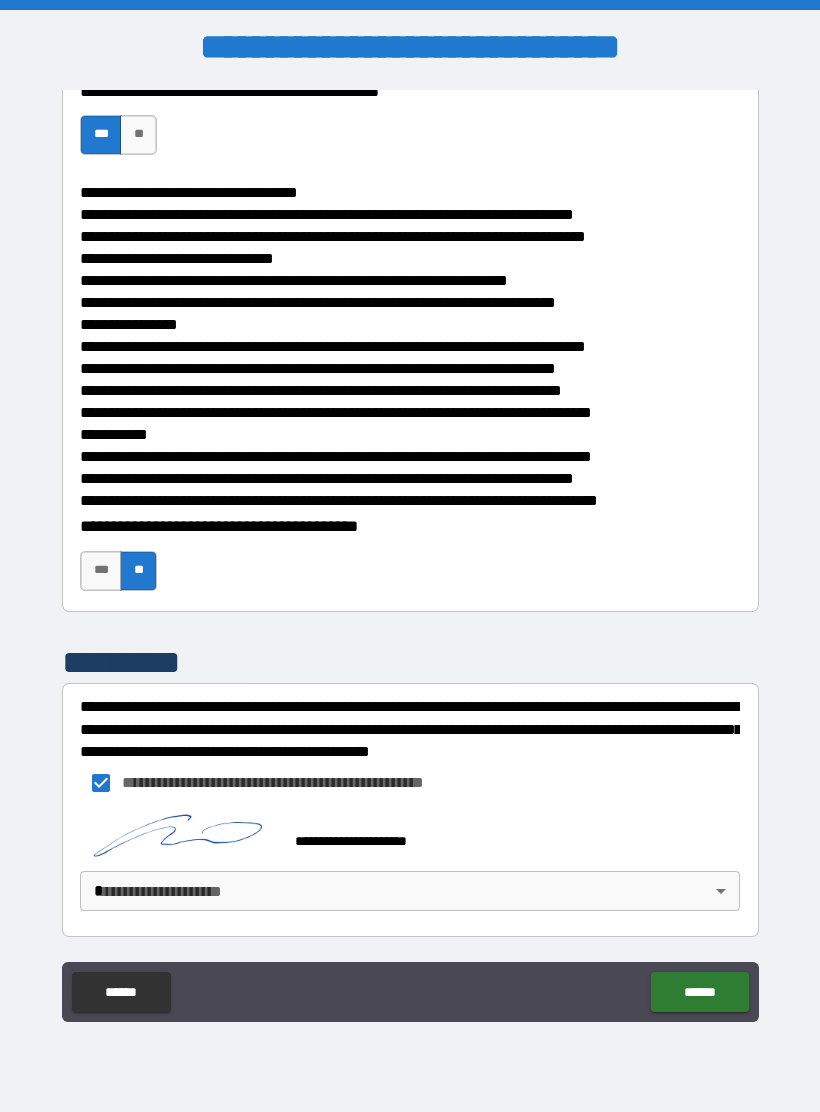 click on "**********" at bounding box center (410, 556) 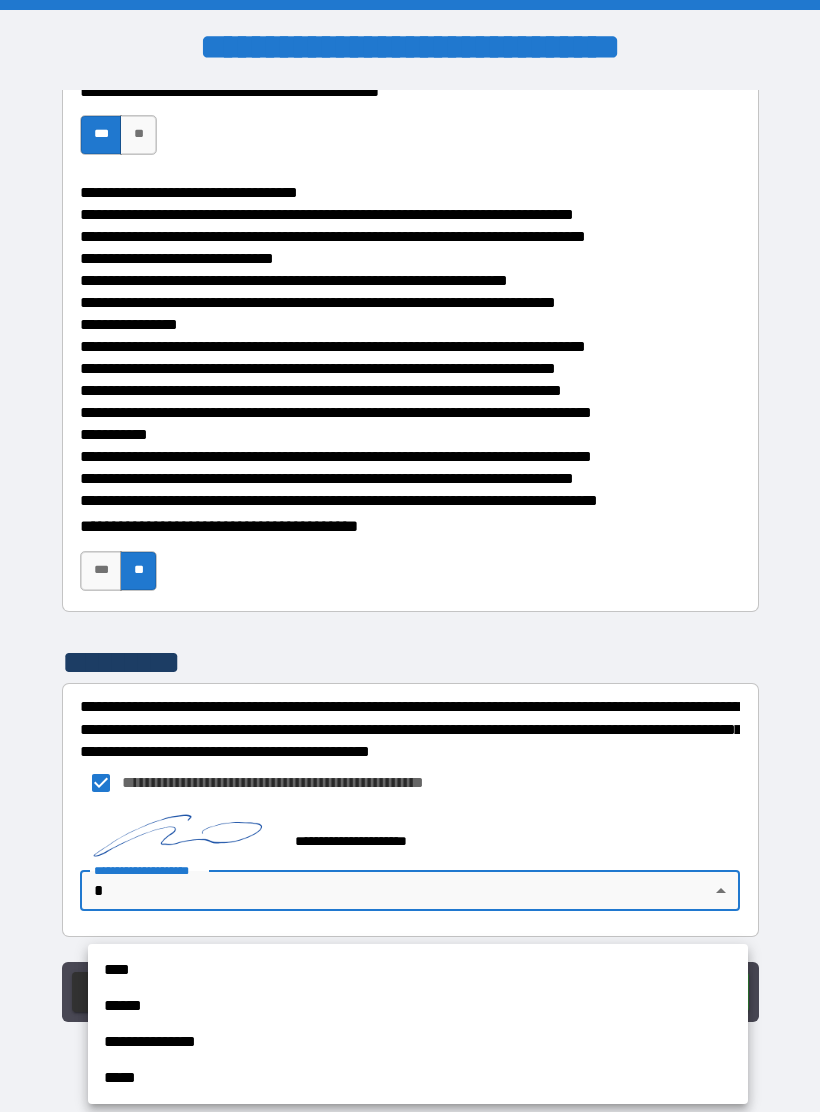 click on "**********" at bounding box center (418, 1042) 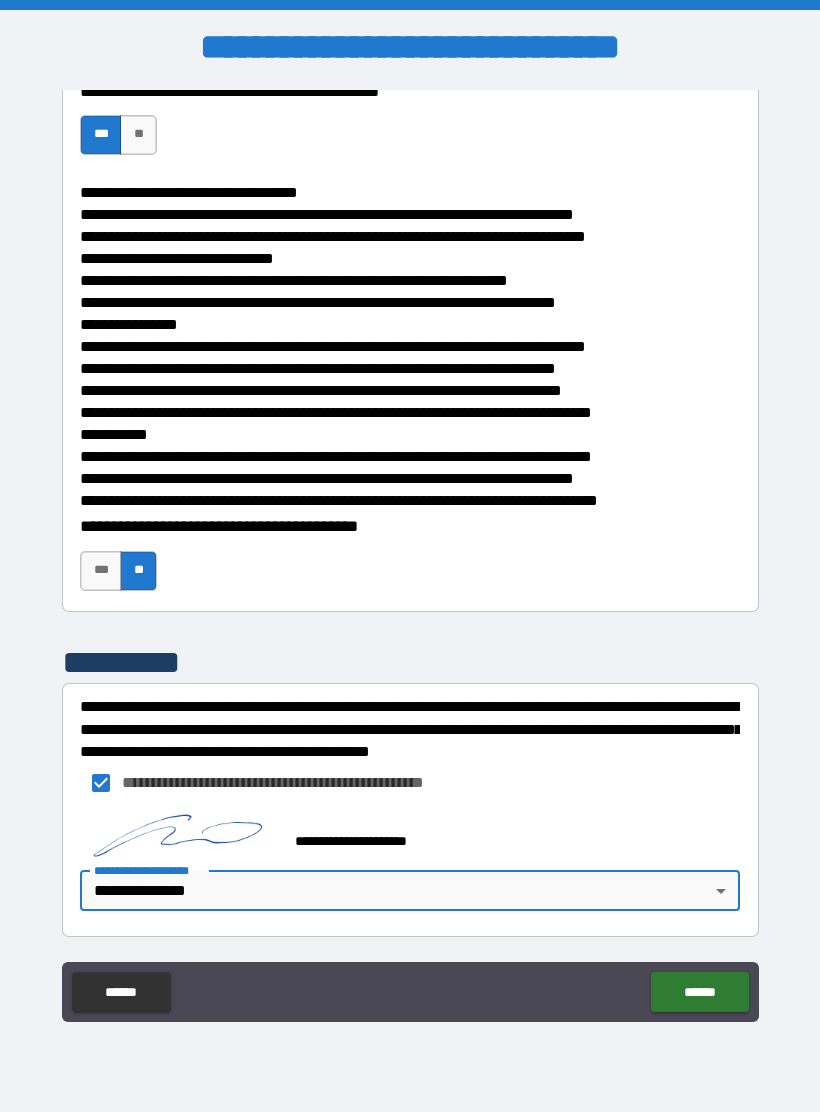 type on "*" 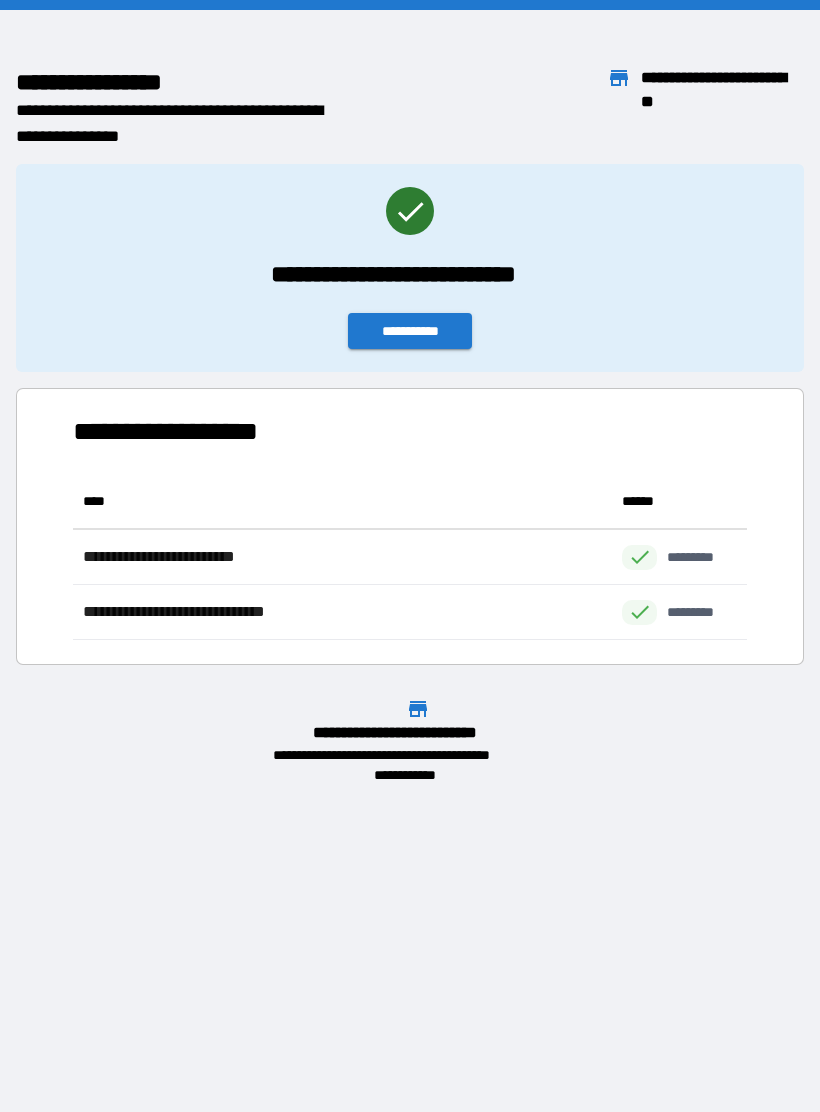 scroll, scrollTop: 1, scrollLeft: 1, axis: both 